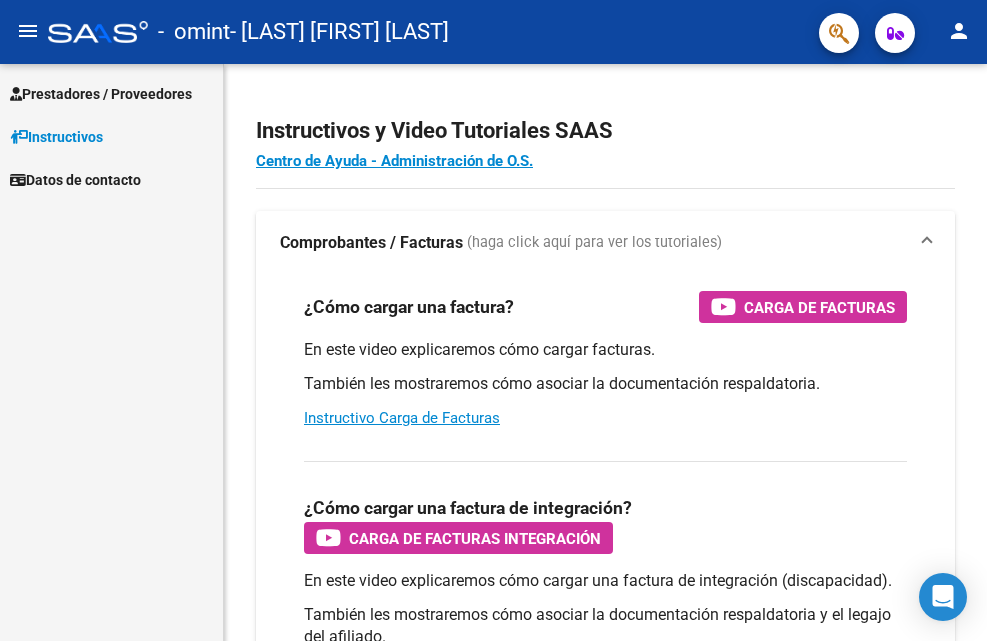 scroll, scrollTop: 0, scrollLeft: 0, axis: both 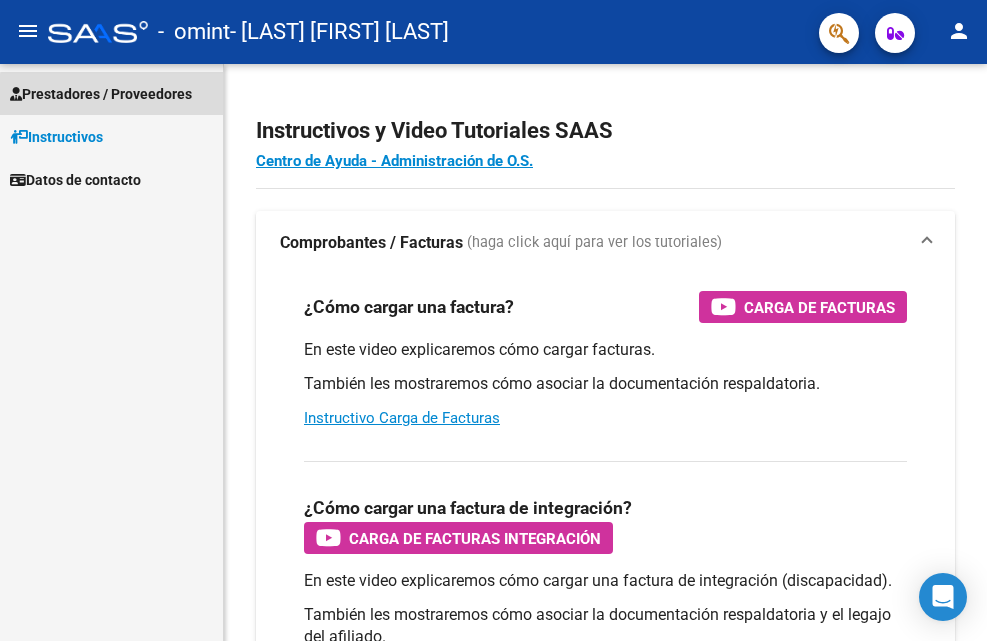 click on "Prestadores / Proveedores" at bounding box center (101, 94) 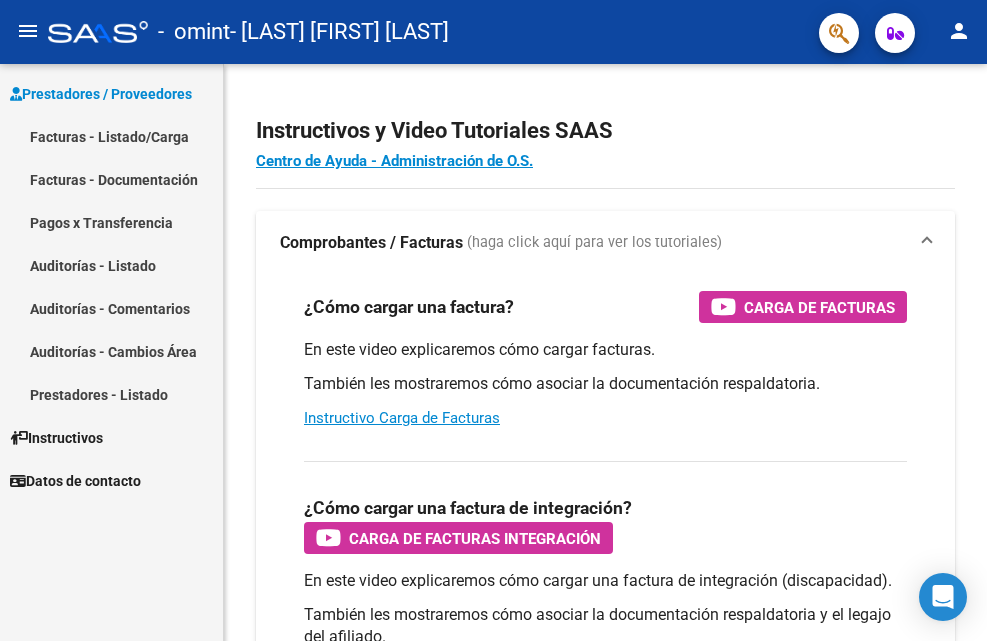 click on "Facturas - Listado/Carga" at bounding box center (111, 136) 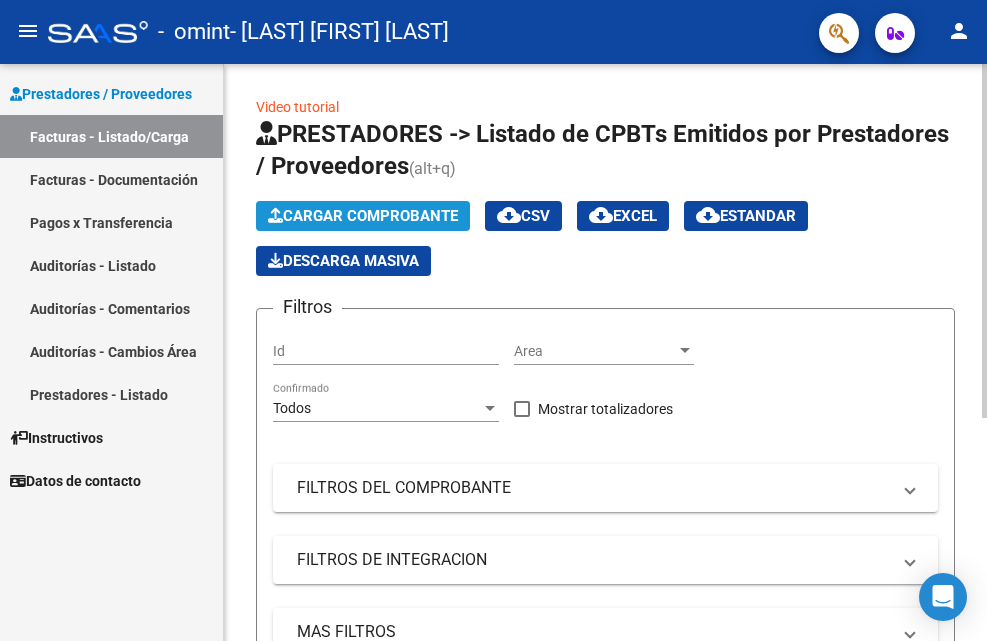 click on "Cargar Comprobante" 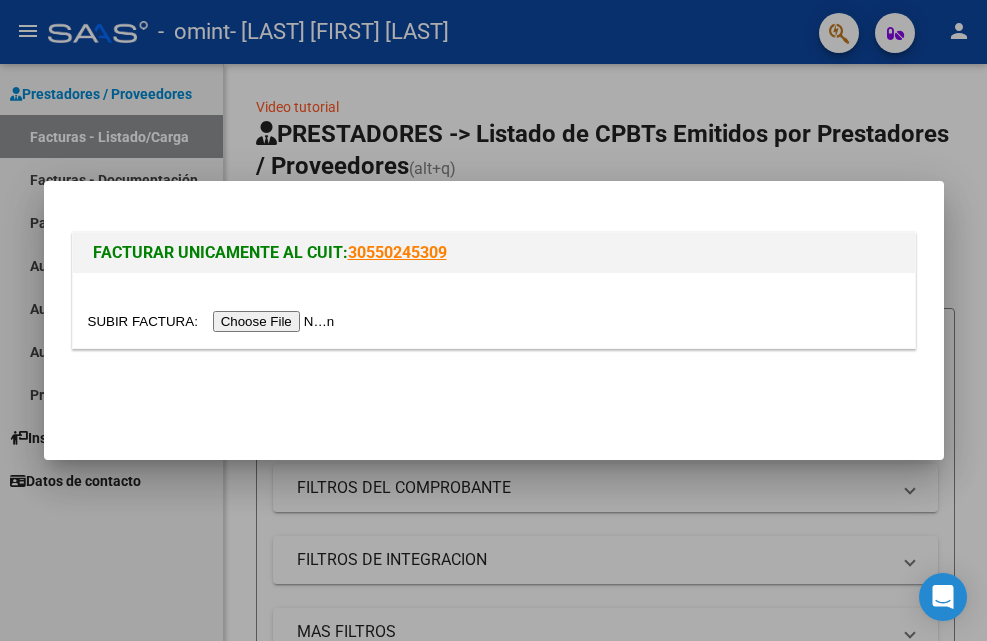 click at bounding box center [214, 321] 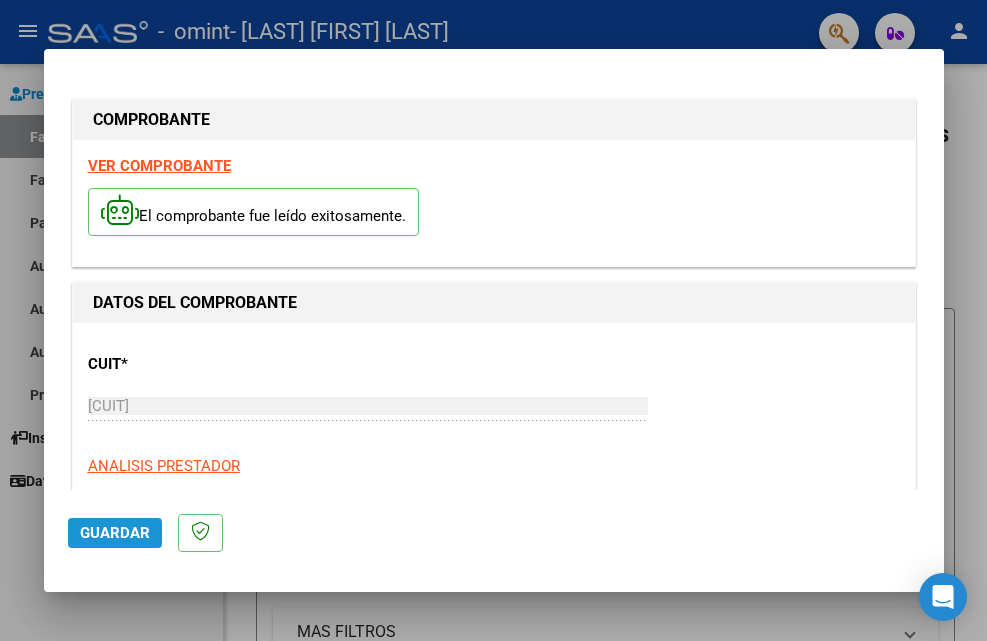 click on "Guardar" 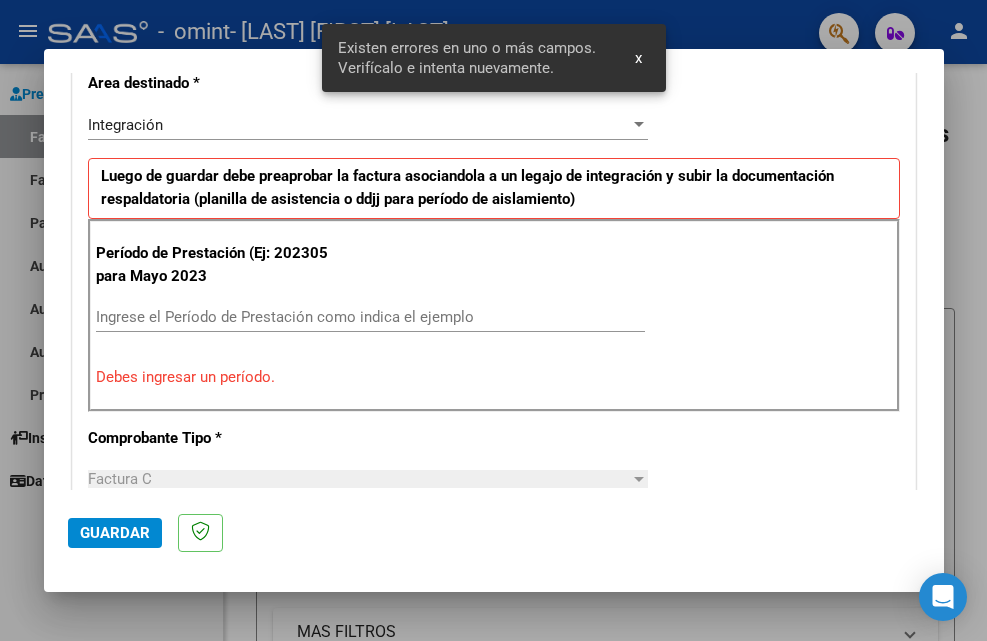 scroll, scrollTop: 451, scrollLeft: 0, axis: vertical 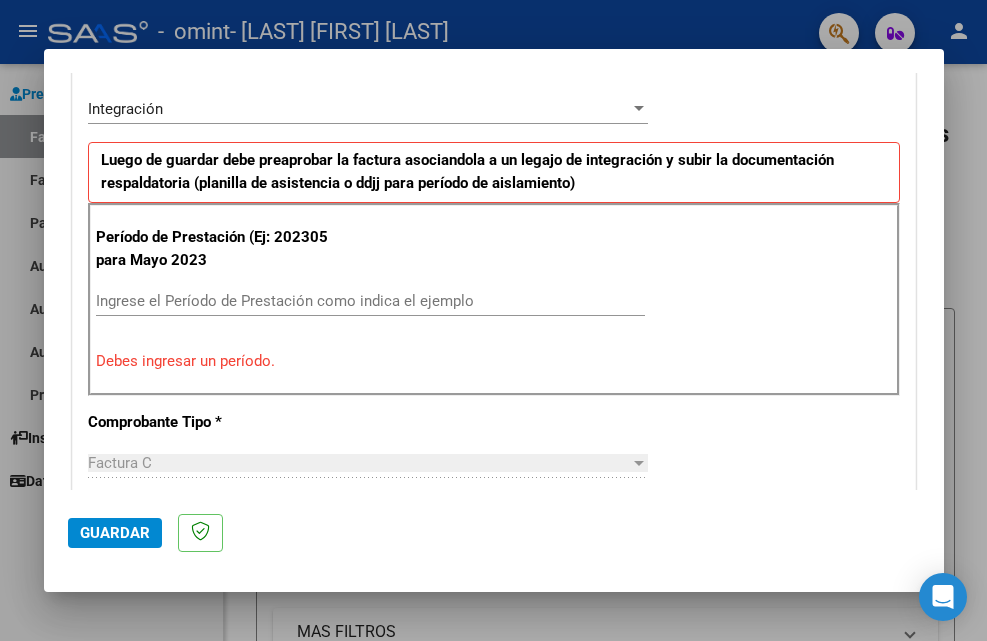 click on "Debes ingresar un período." at bounding box center [494, 361] 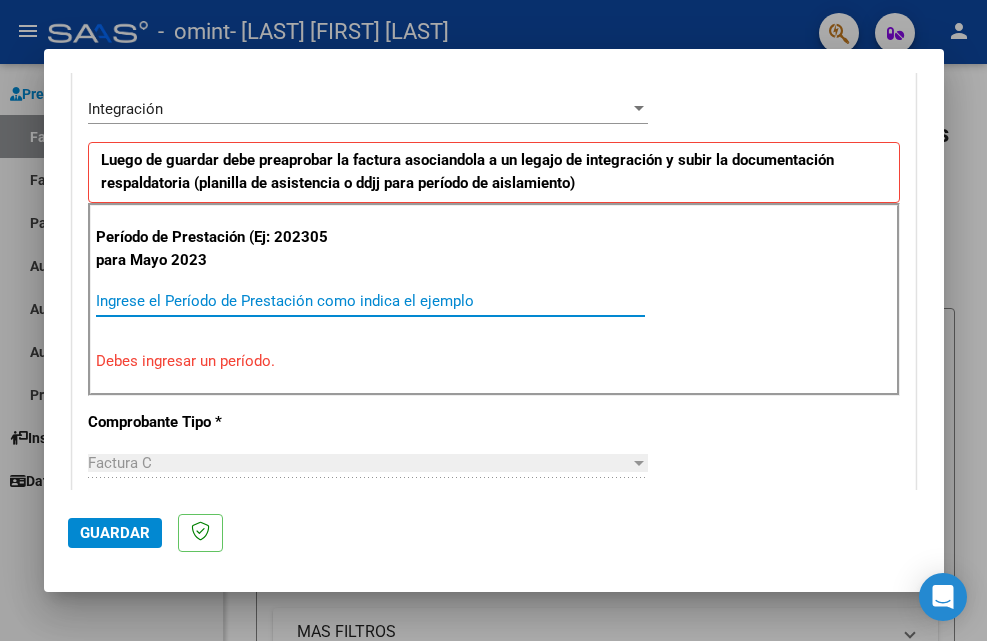 click on "Ingrese el Período de Prestación como indica el ejemplo" at bounding box center [370, 301] 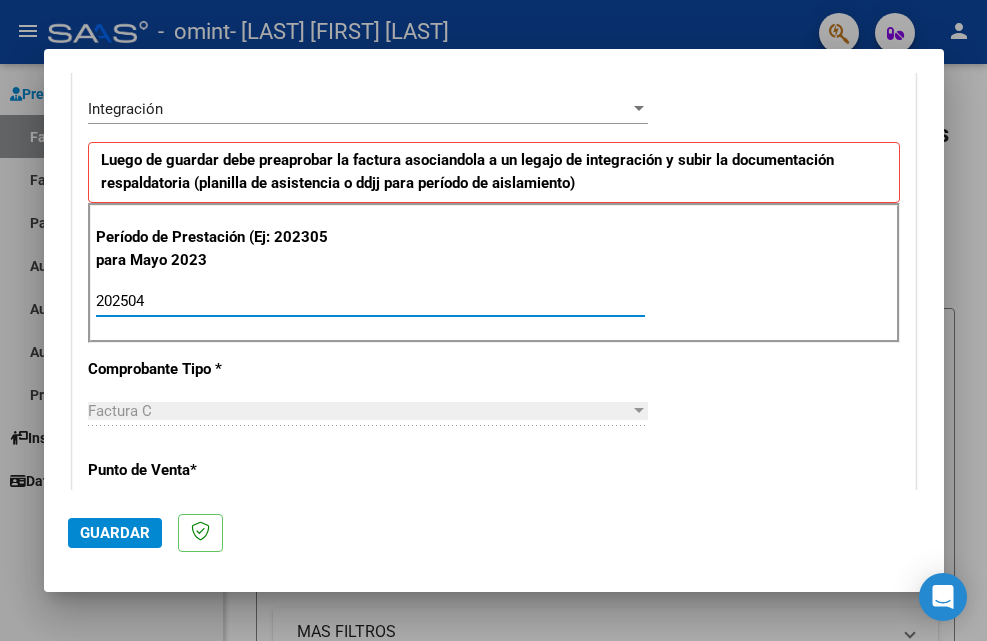 type on "202504" 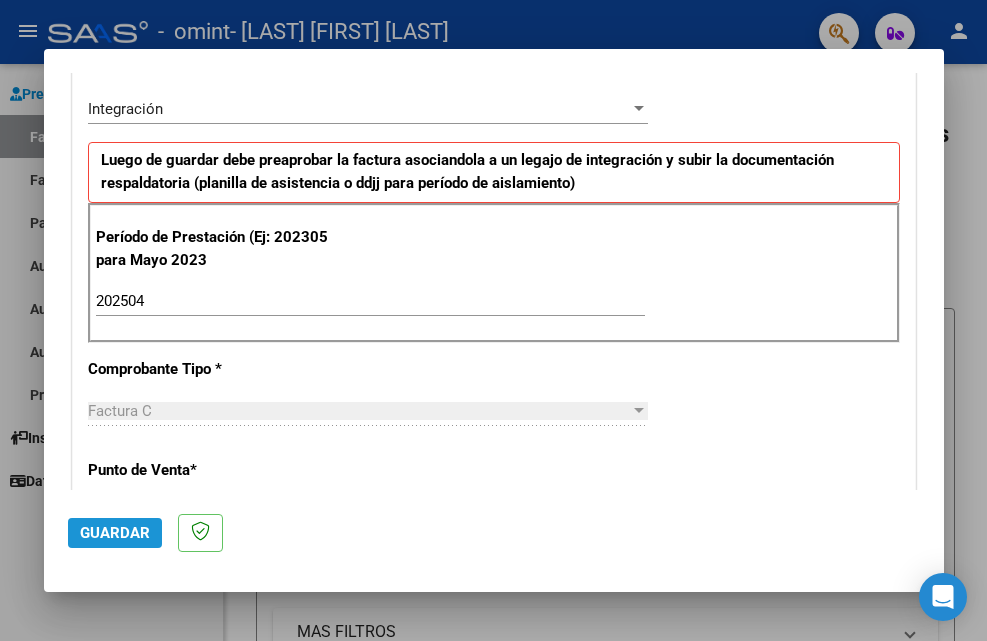 click on "Guardar" 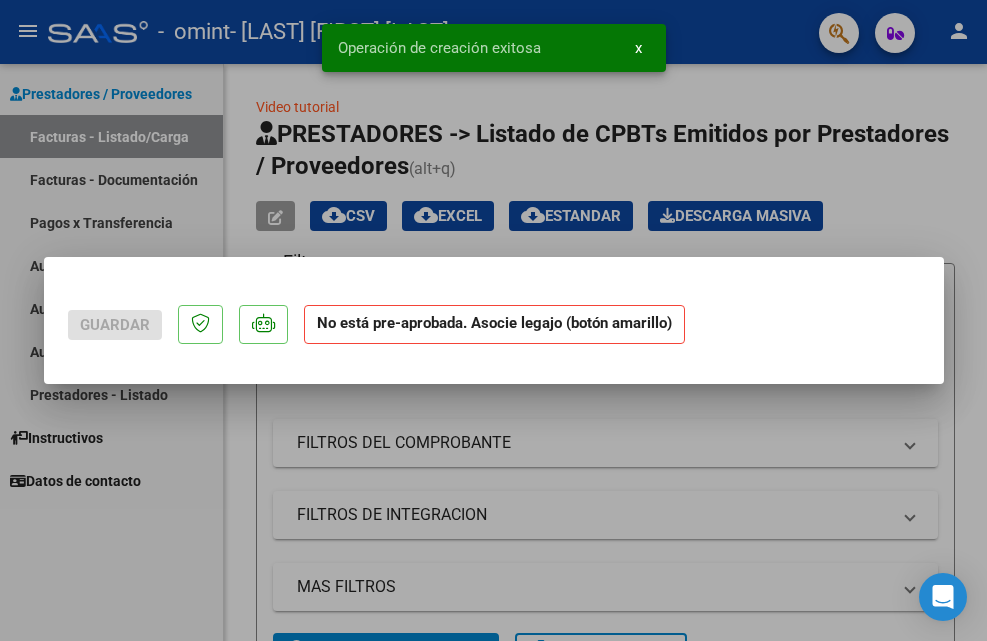 scroll, scrollTop: 0, scrollLeft: 0, axis: both 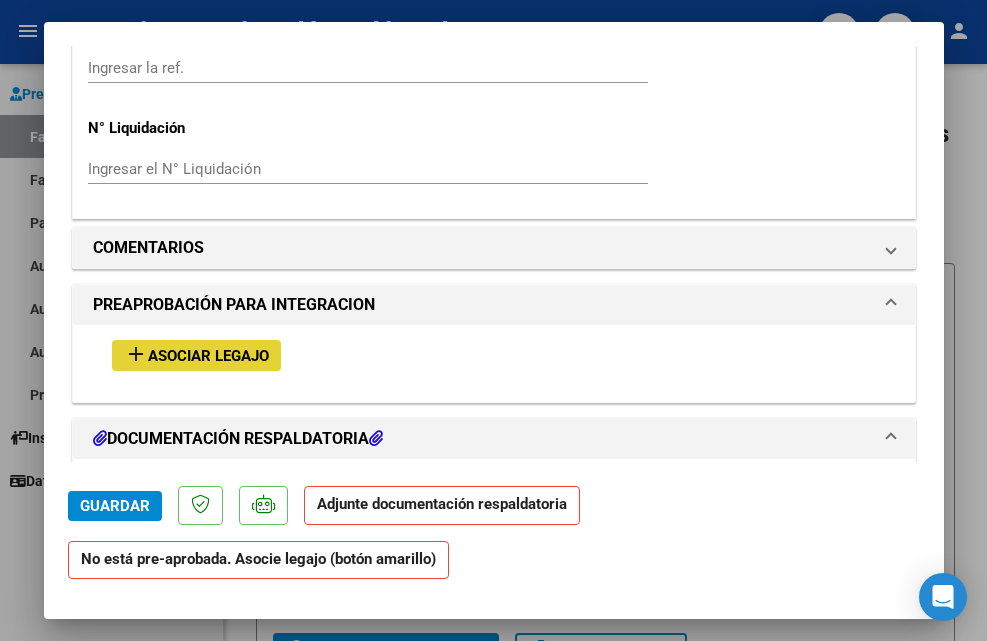 click on "Asociar Legajo" at bounding box center [208, 356] 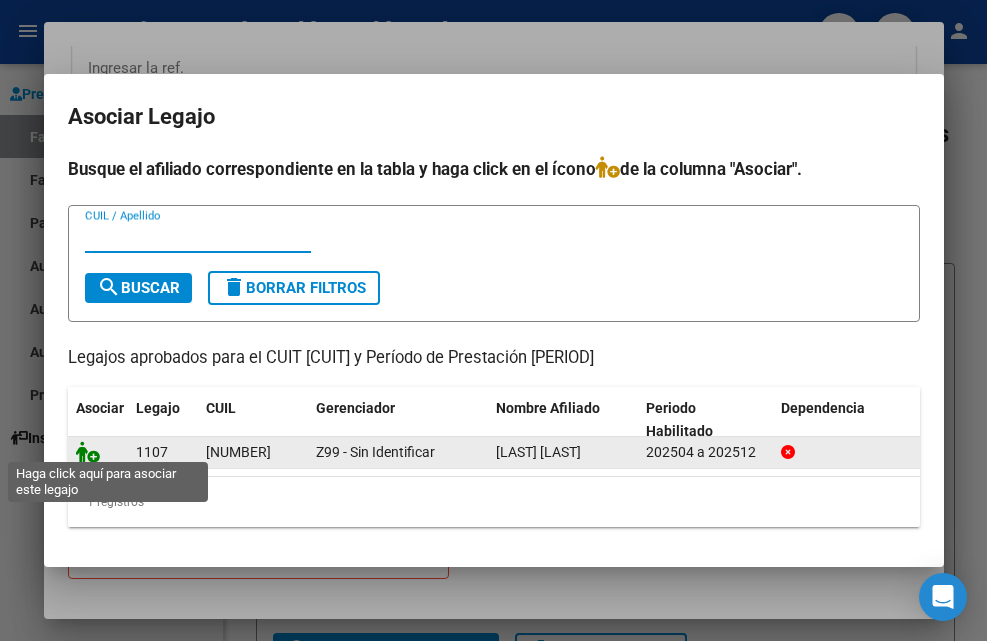 click 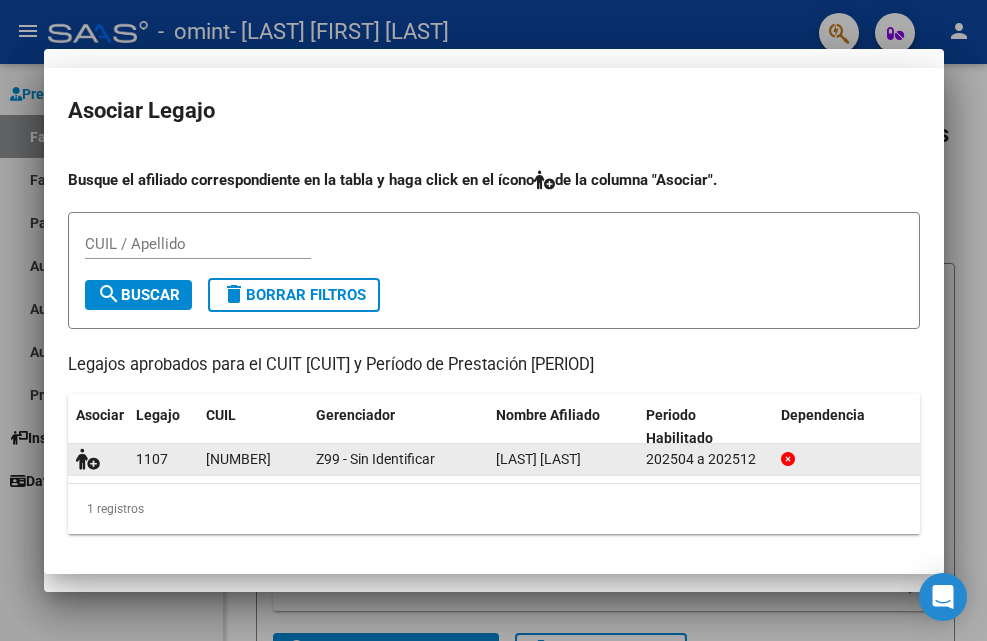 scroll, scrollTop: 1612, scrollLeft: 0, axis: vertical 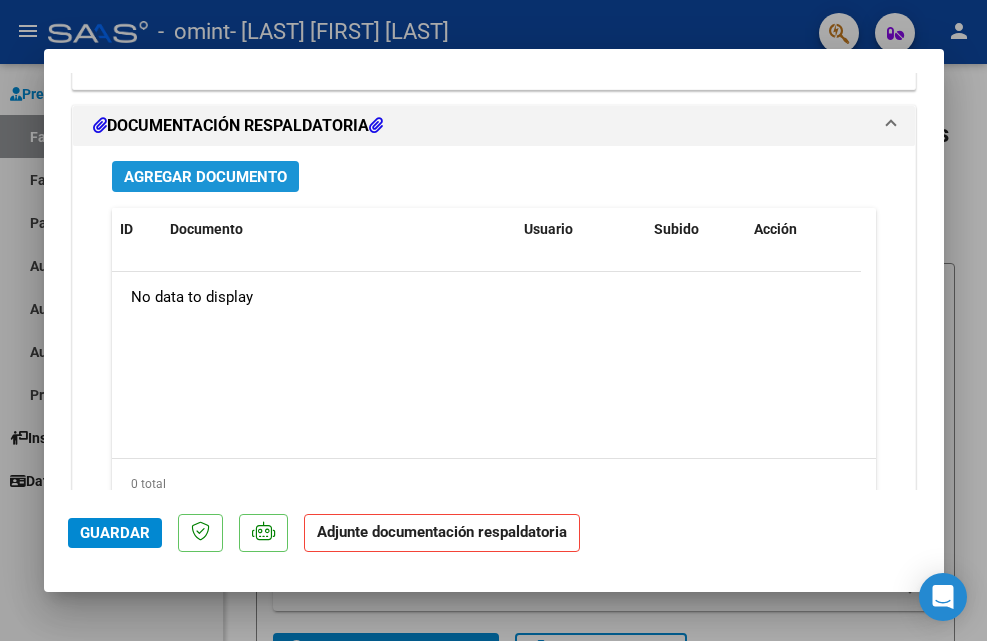 click on "Agregar Documento" at bounding box center (205, 177) 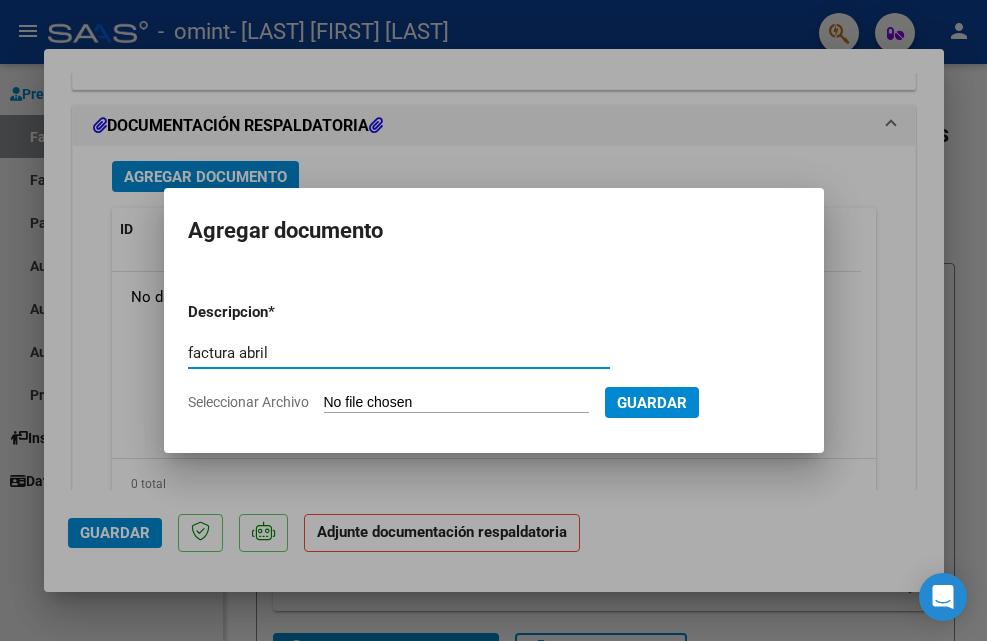 type on "factura abril" 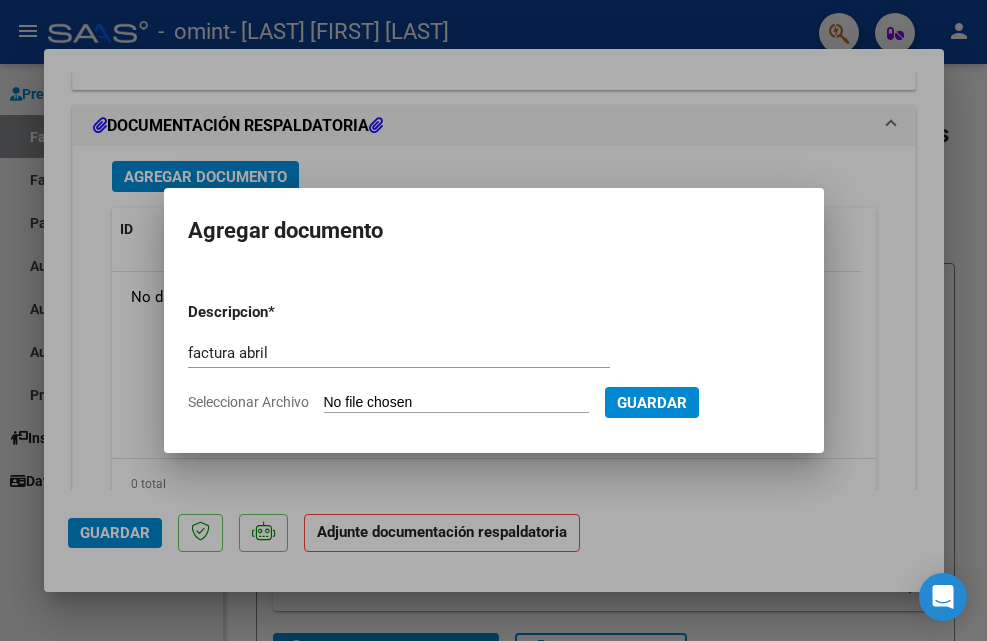 click on "Seleccionar Archivo" at bounding box center [456, 403] 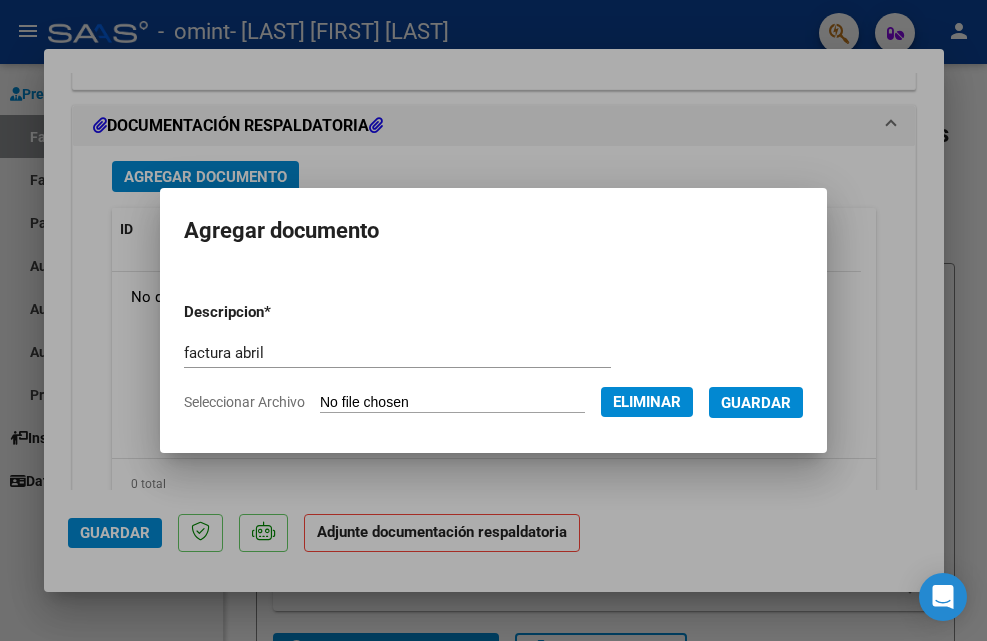 click on "Guardar" at bounding box center [756, 403] 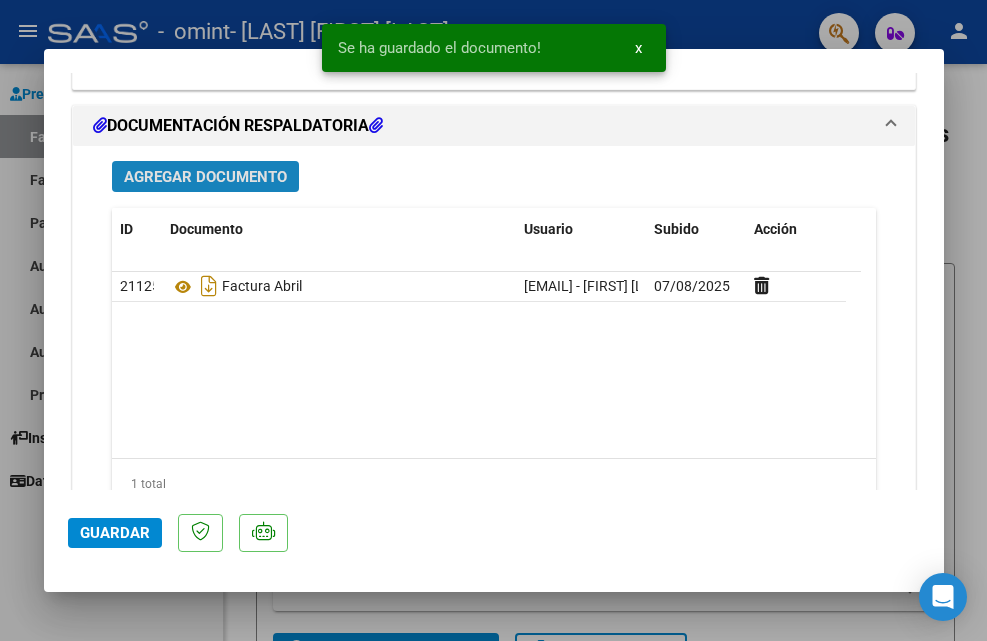click on "Agregar Documento" at bounding box center (205, 177) 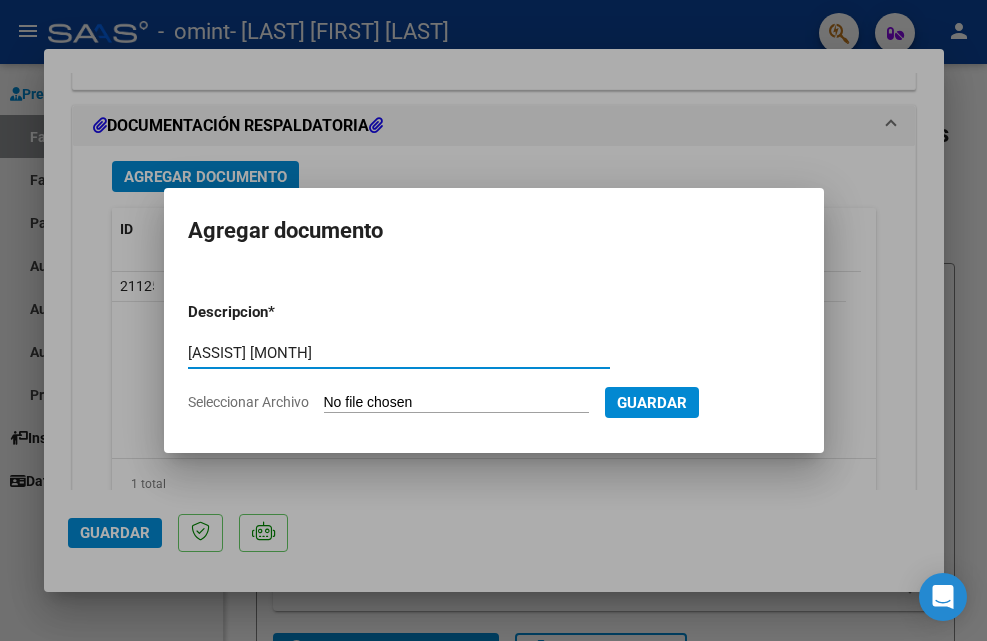 type on "[ASSIST] [MONTH]" 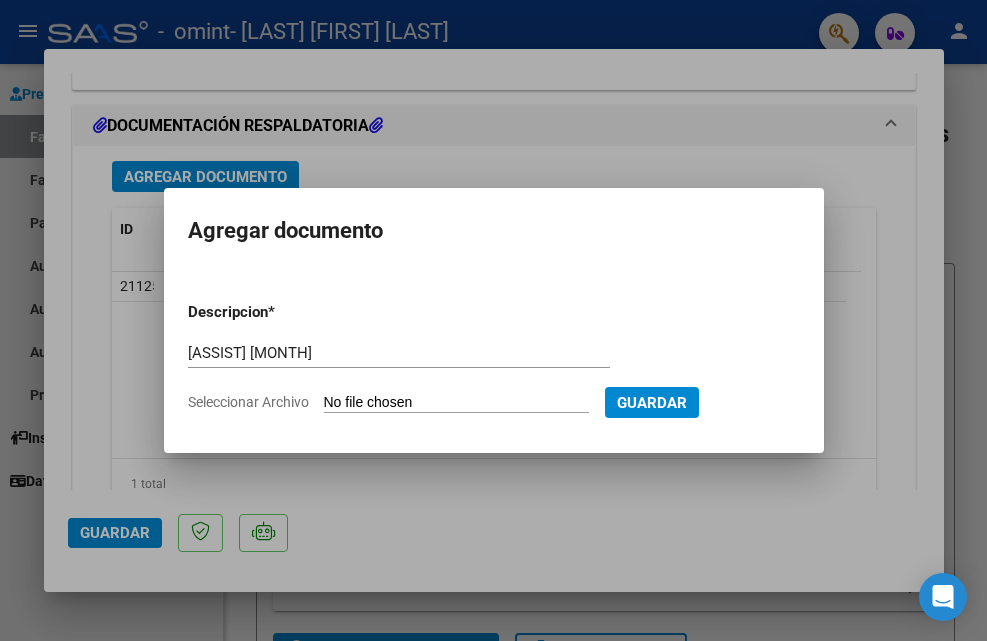click on "Seleccionar Archivo" 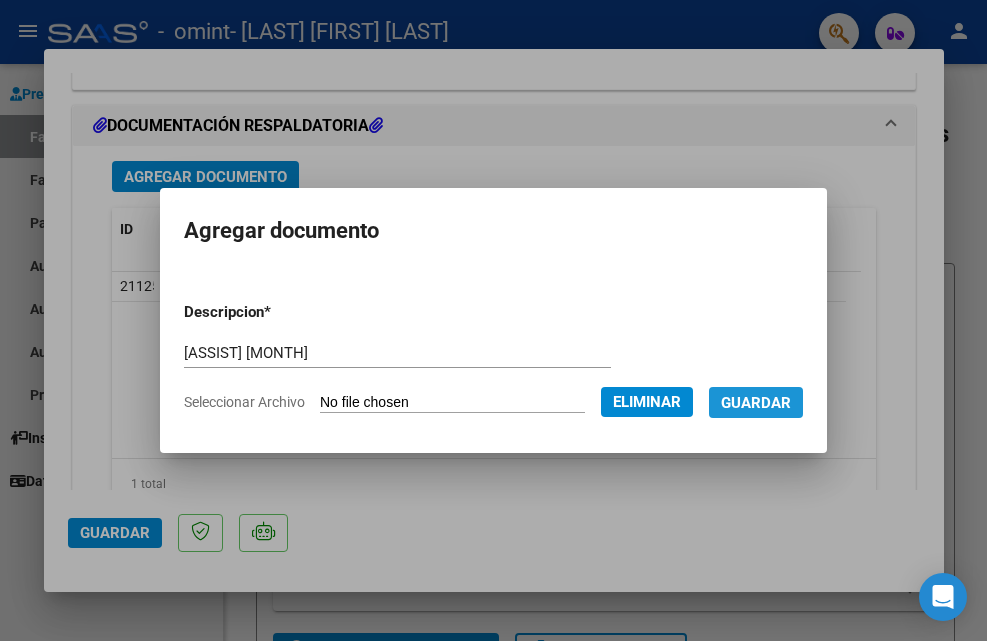 click on "Guardar" at bounding box center [756, 402] 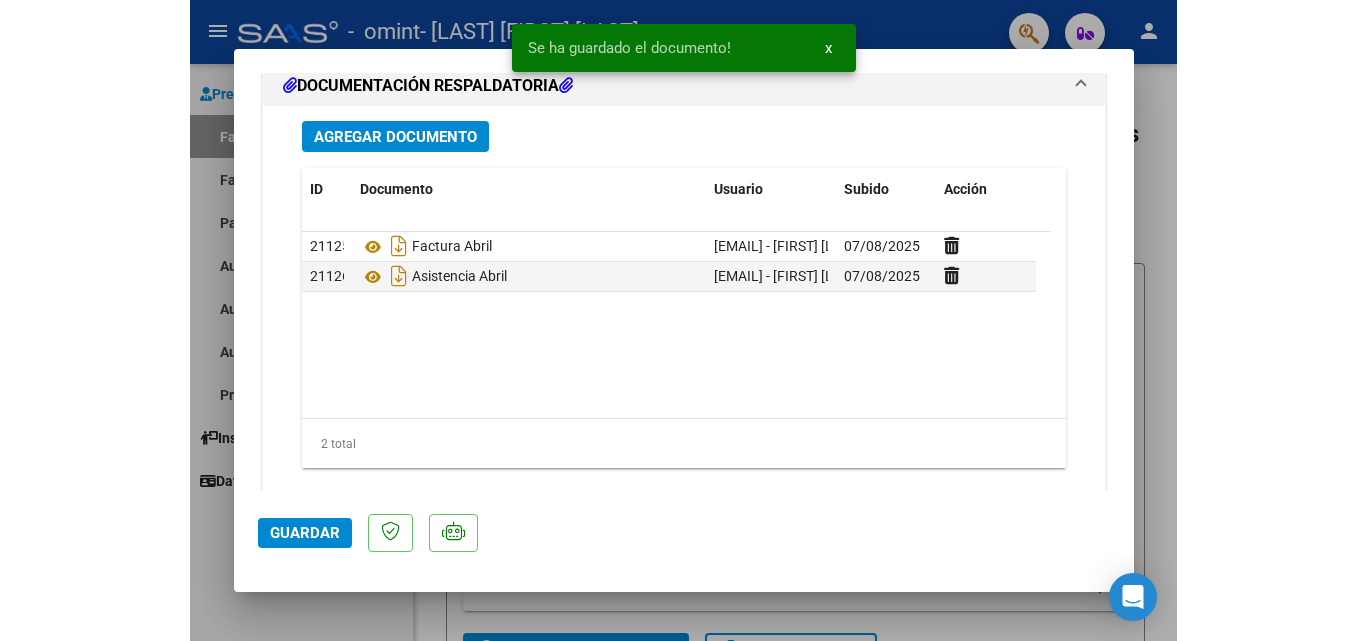 scroll, scrollTop: 2293, scrollLeft: 0, axis: vertical 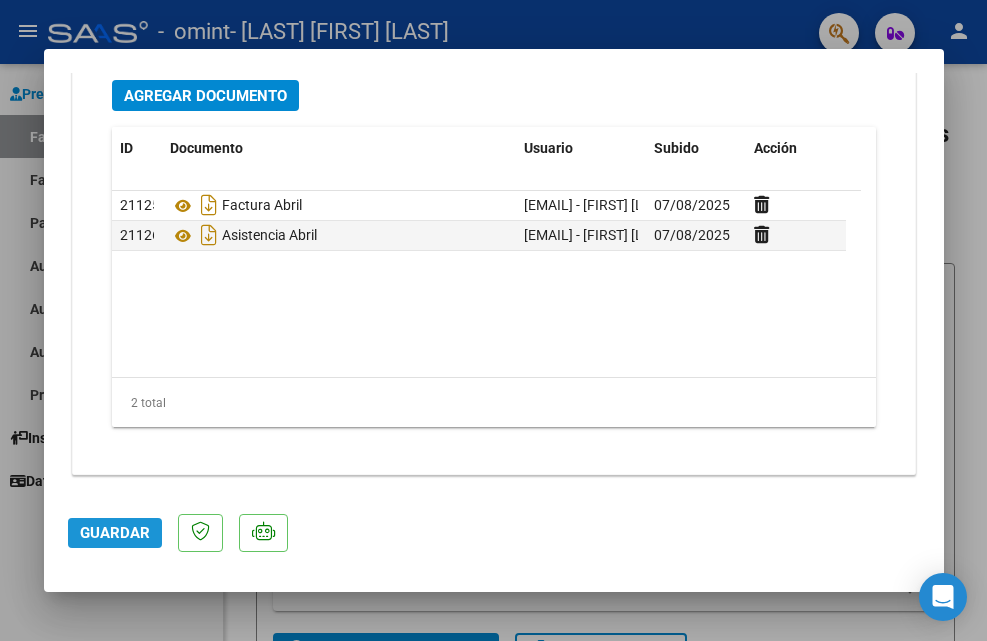 click on "Guardar" 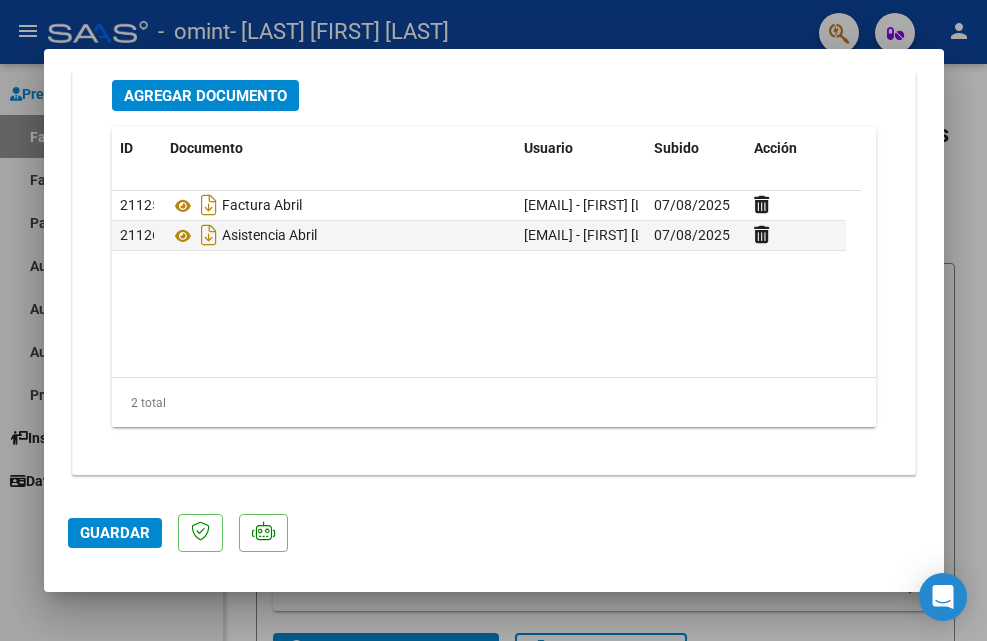 click at bounding box center [493, 320] 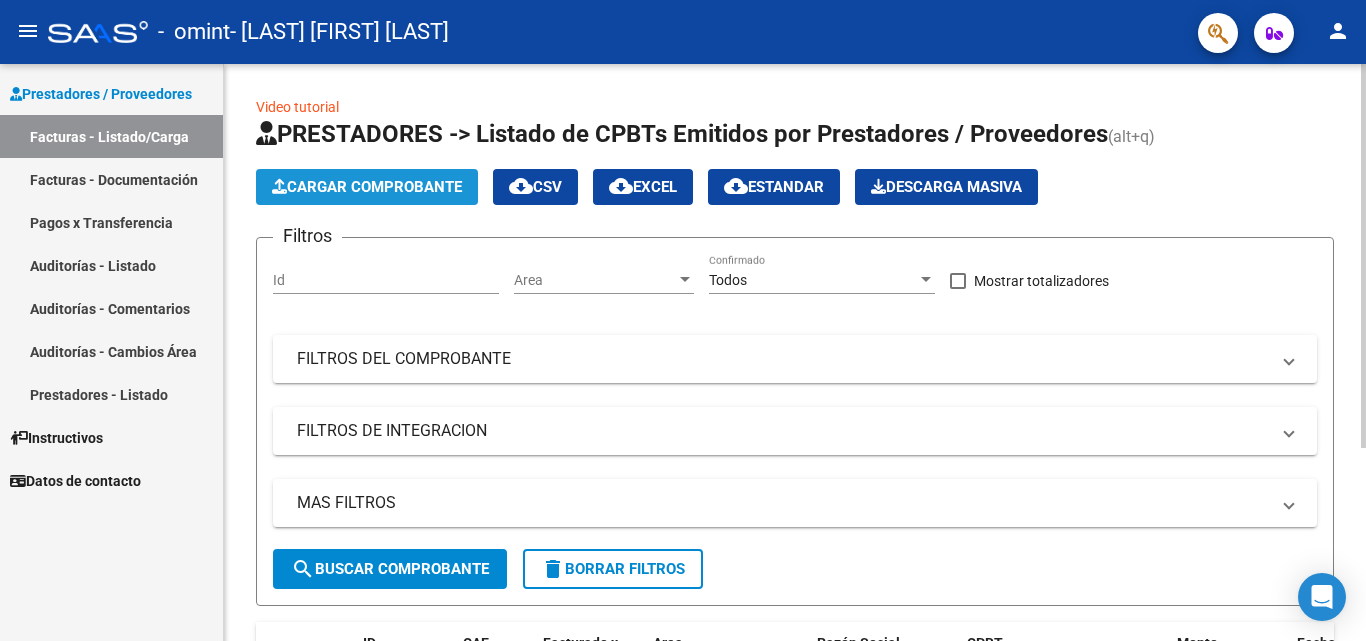 click on "Cargar Comprobante" 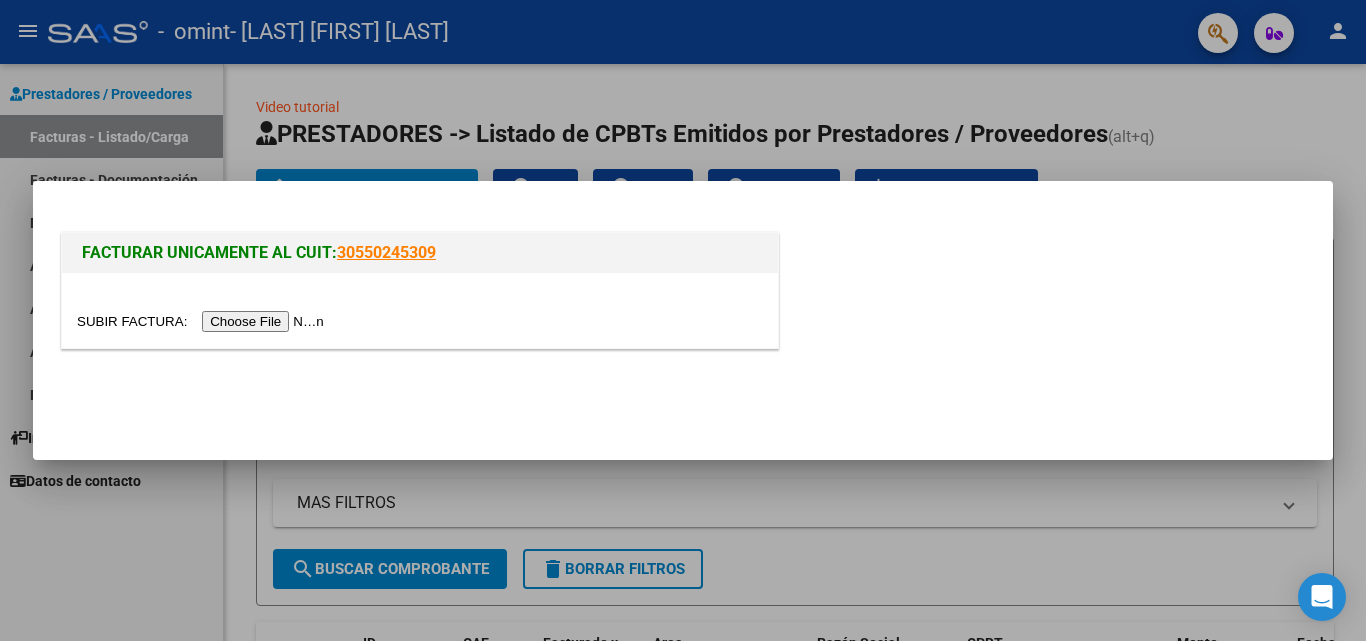 click at bounding box center (203, 321) 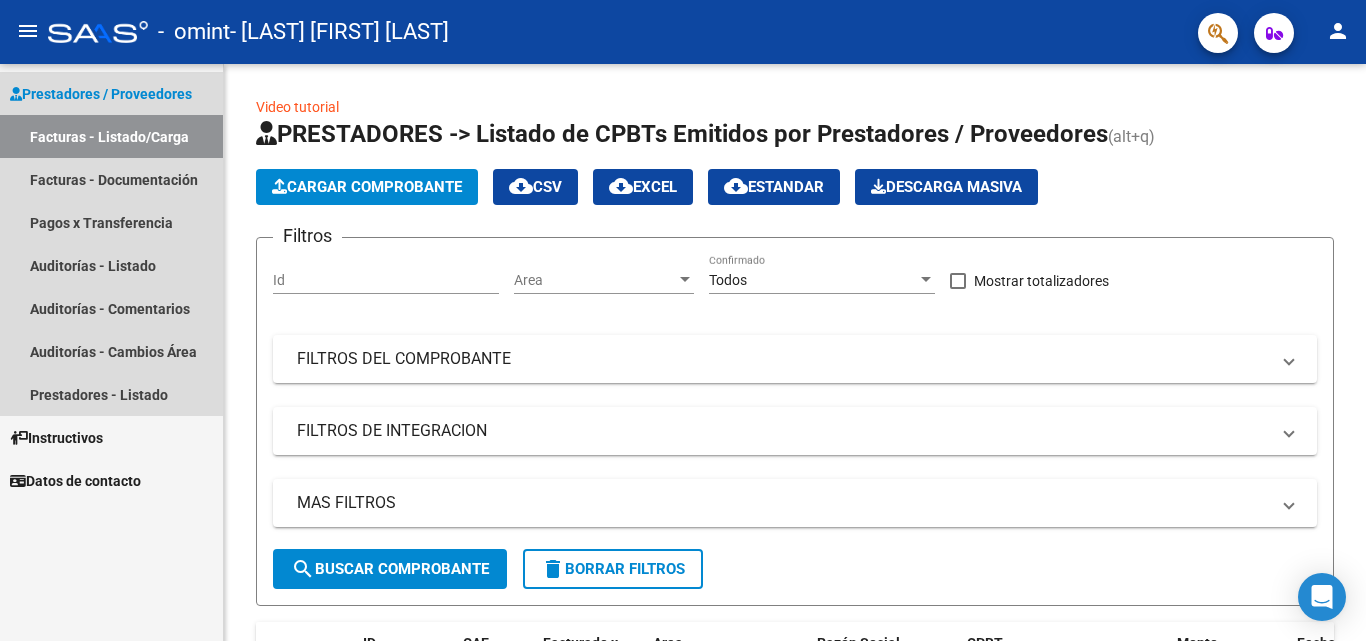 click on "Facturas - Listado/Carga" at bounding box center (111, 136) 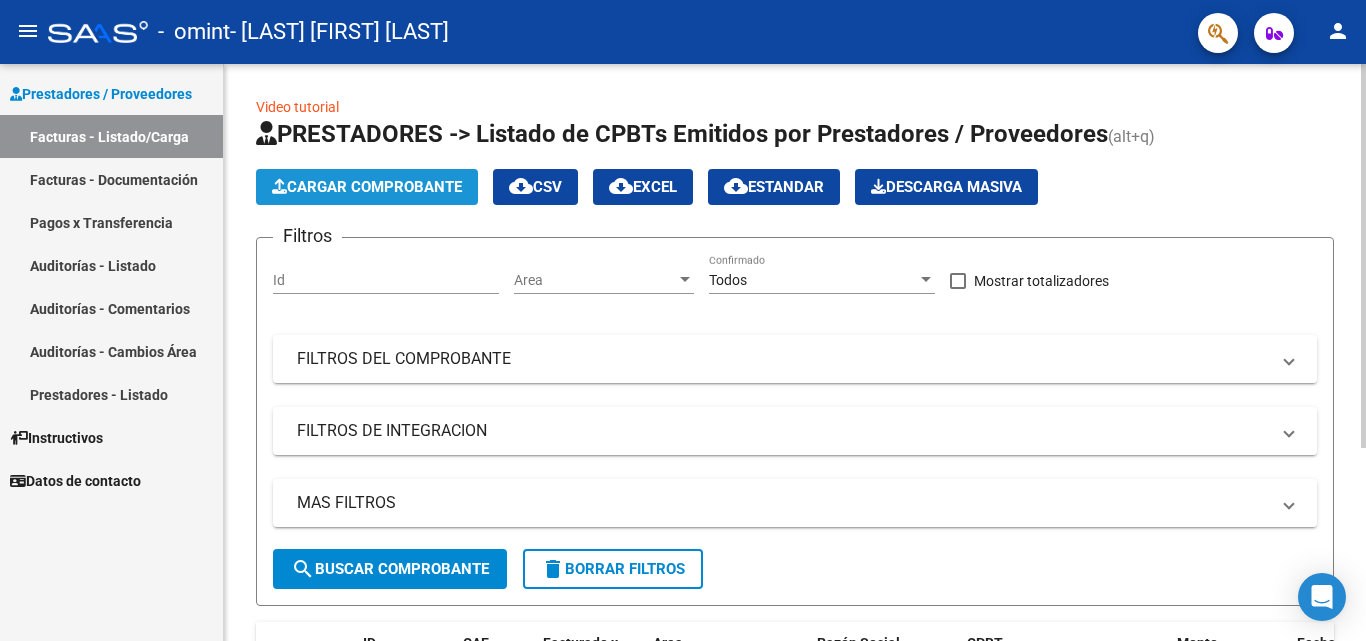 click on "Cargar Comprobante" 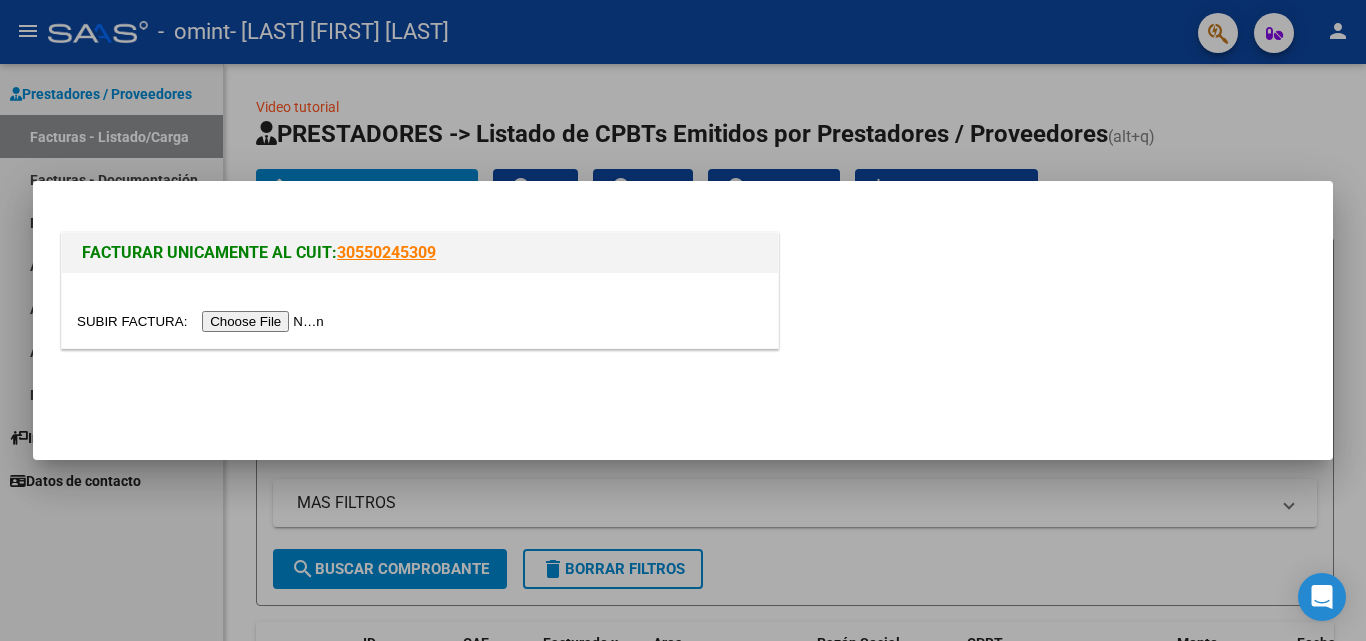 click at bounding box center [203, 321] 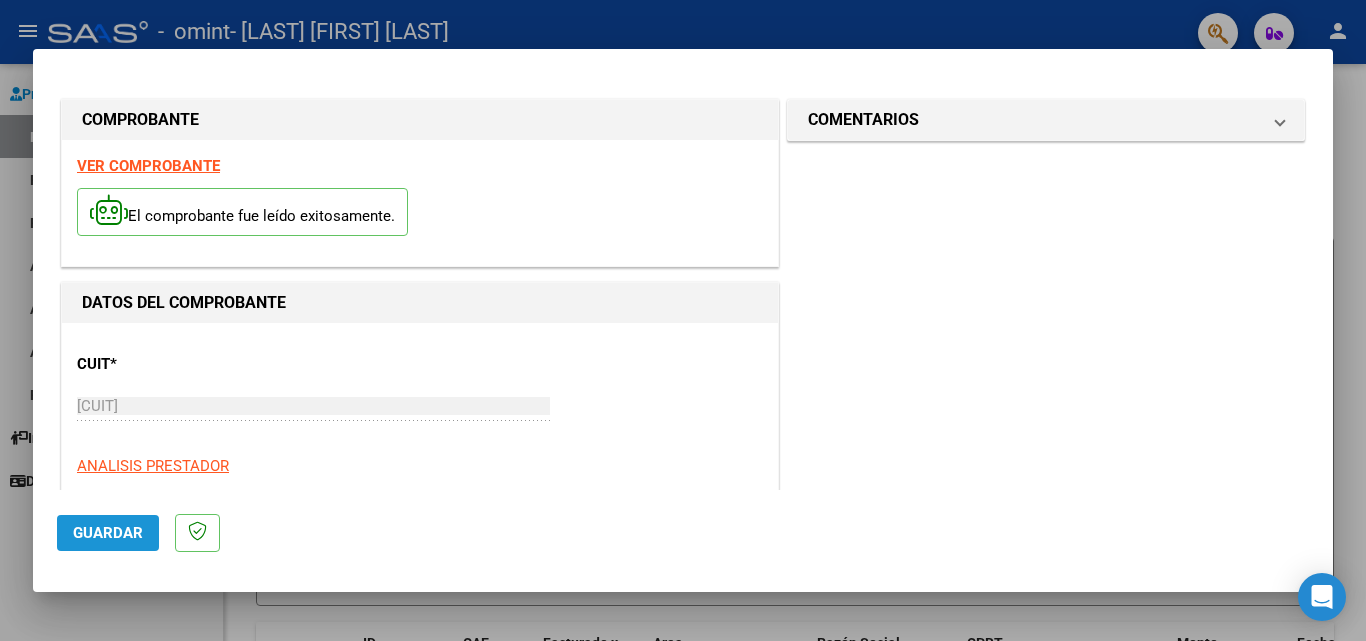 click on "Guardar" 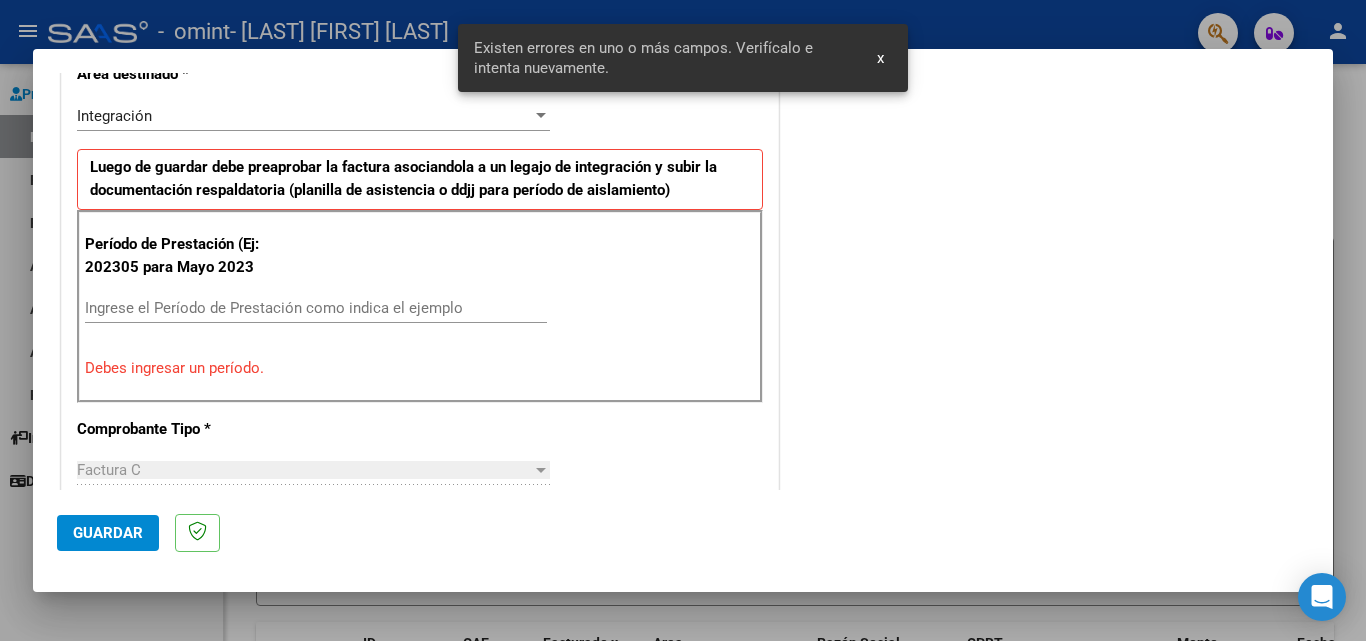 scroll, scrollTop: 451, scrollLeft: 0, axis: vertical 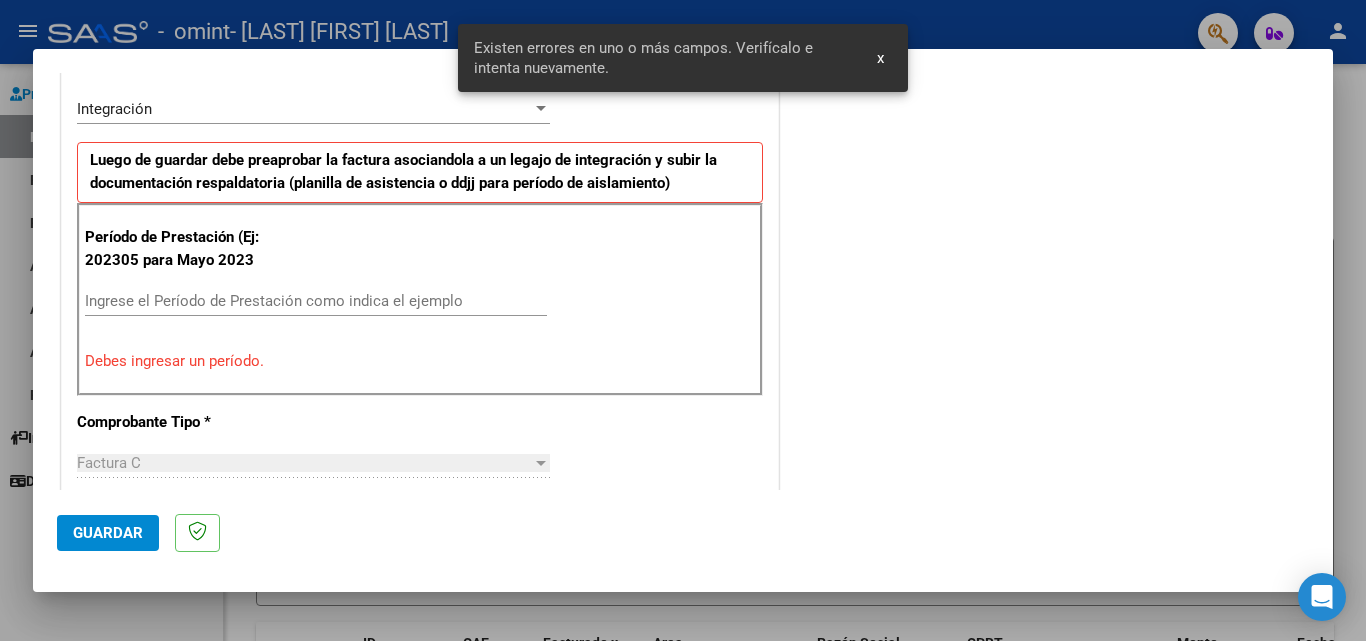 click on "Ingrese el Período de Prestación como indica el ejemplo" at bounding box center (316, 301) 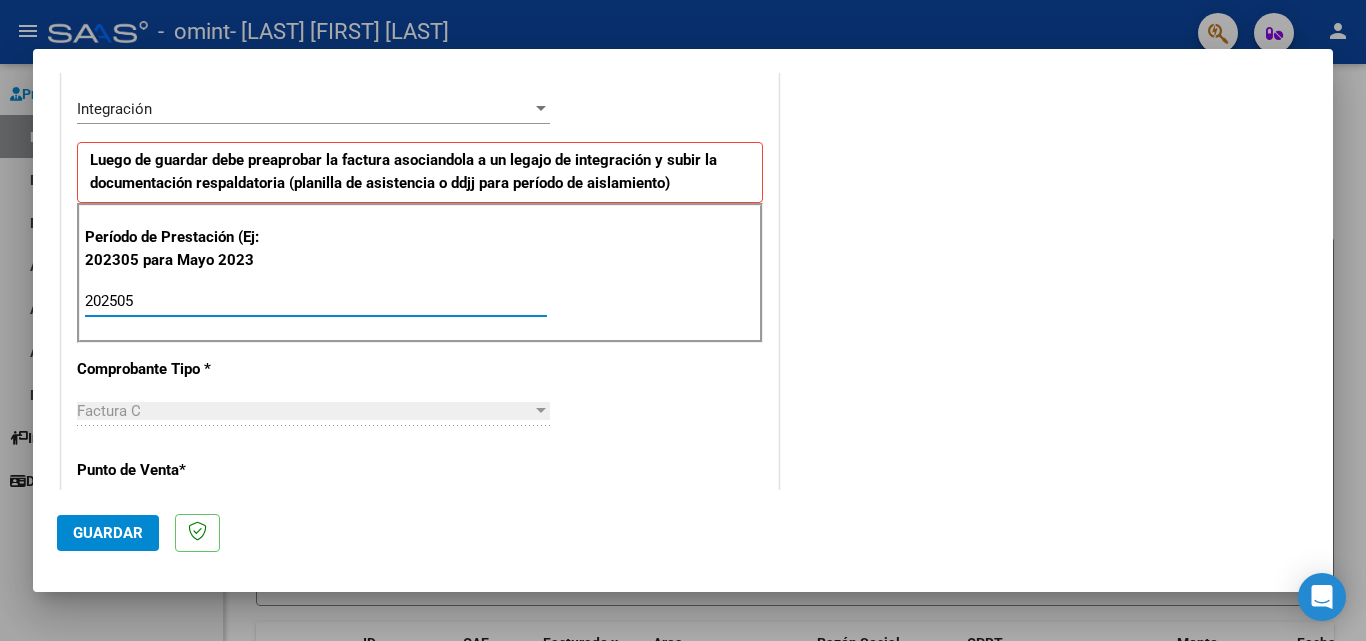 type on "202505" 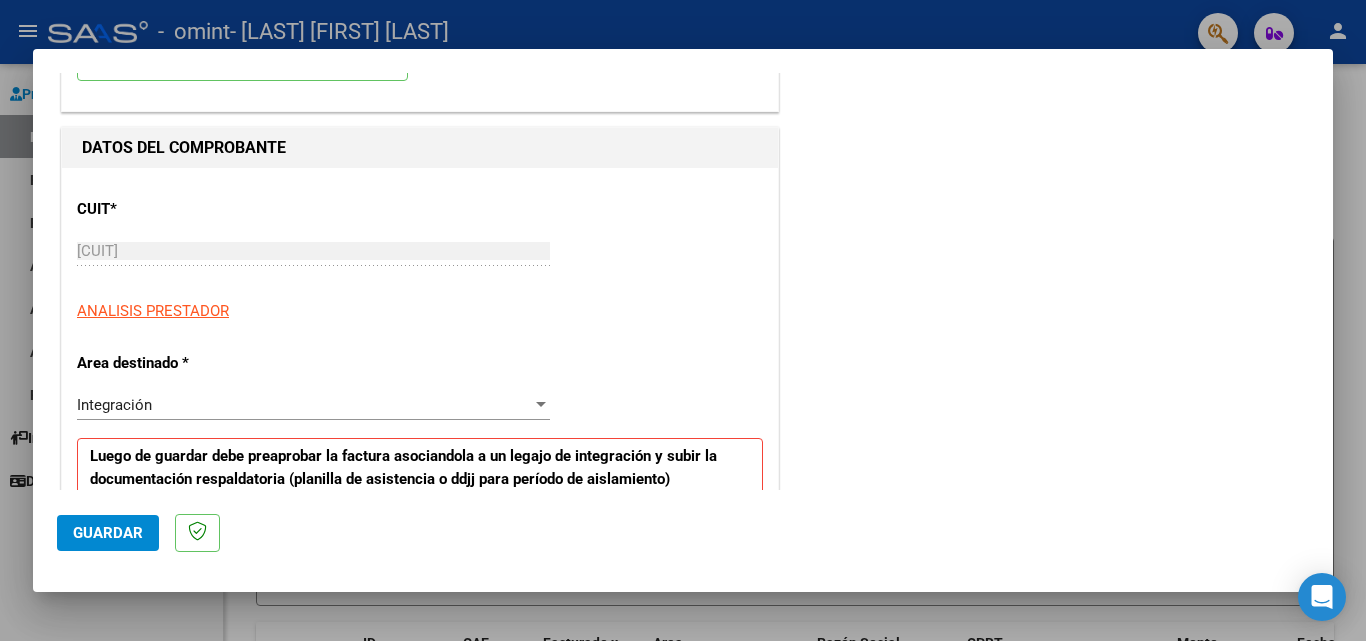 scroll, scrollTop: 0, scrollLeft: 0, axis: both 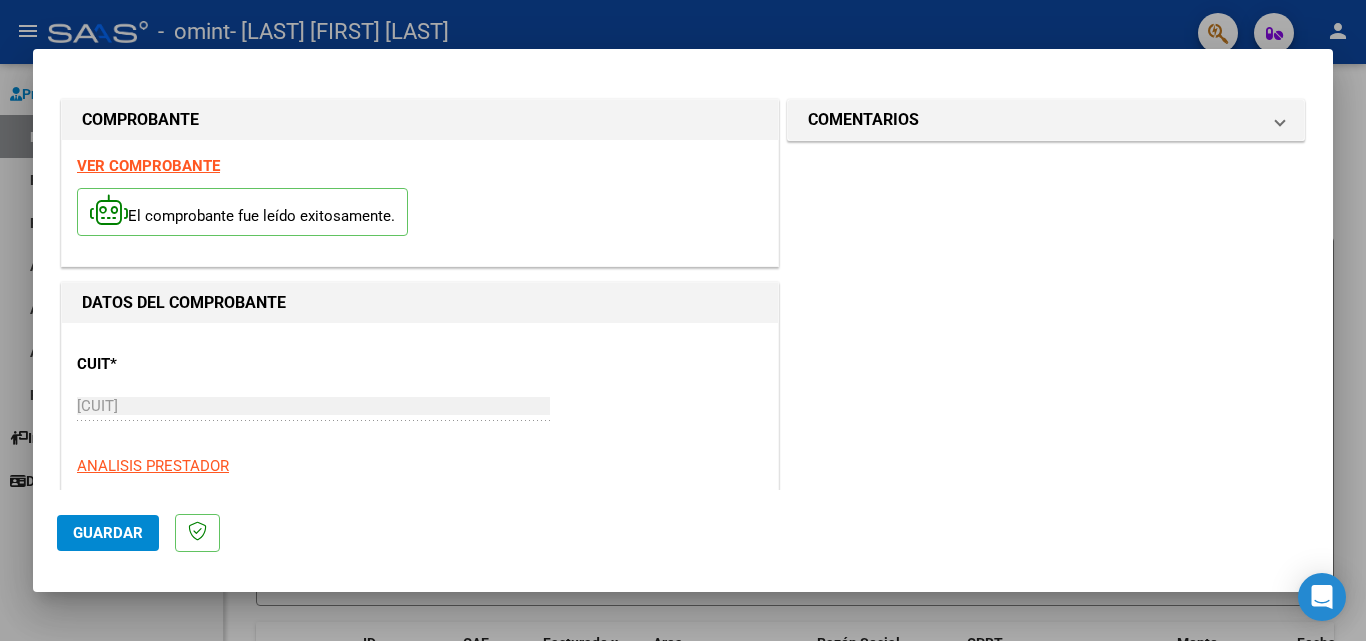 click on "Guardar" 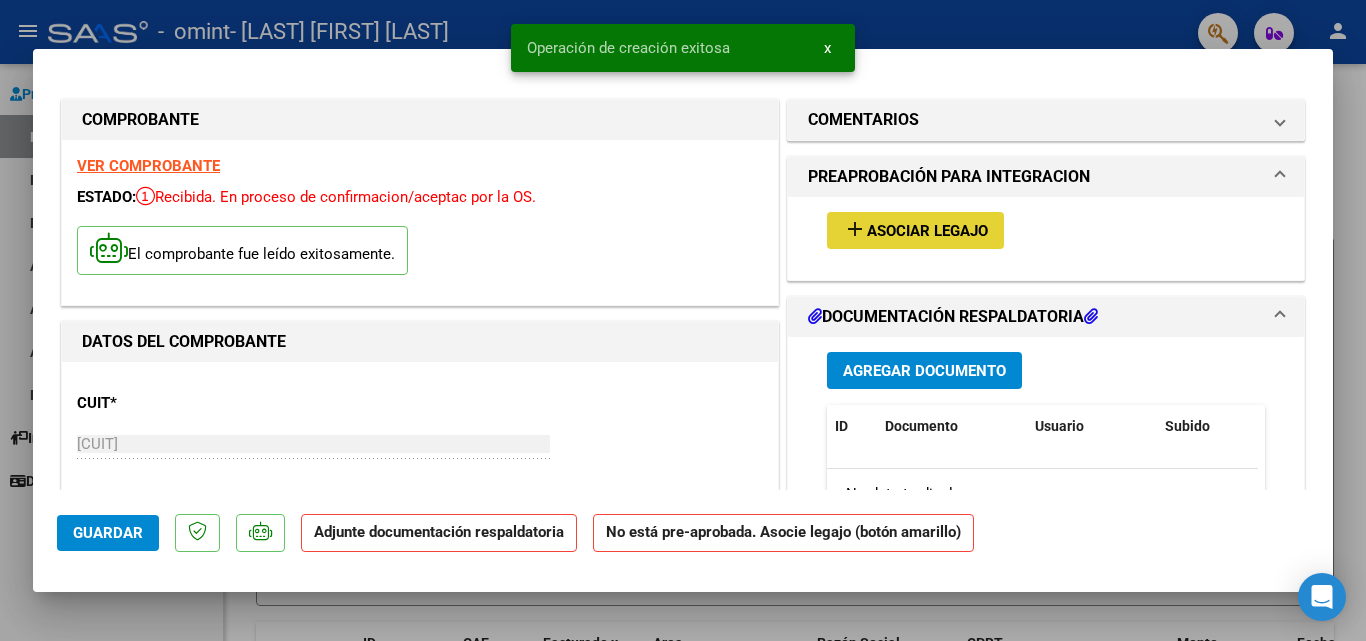 click on "add Asociar Legajo" at bounding box center (915, 230) 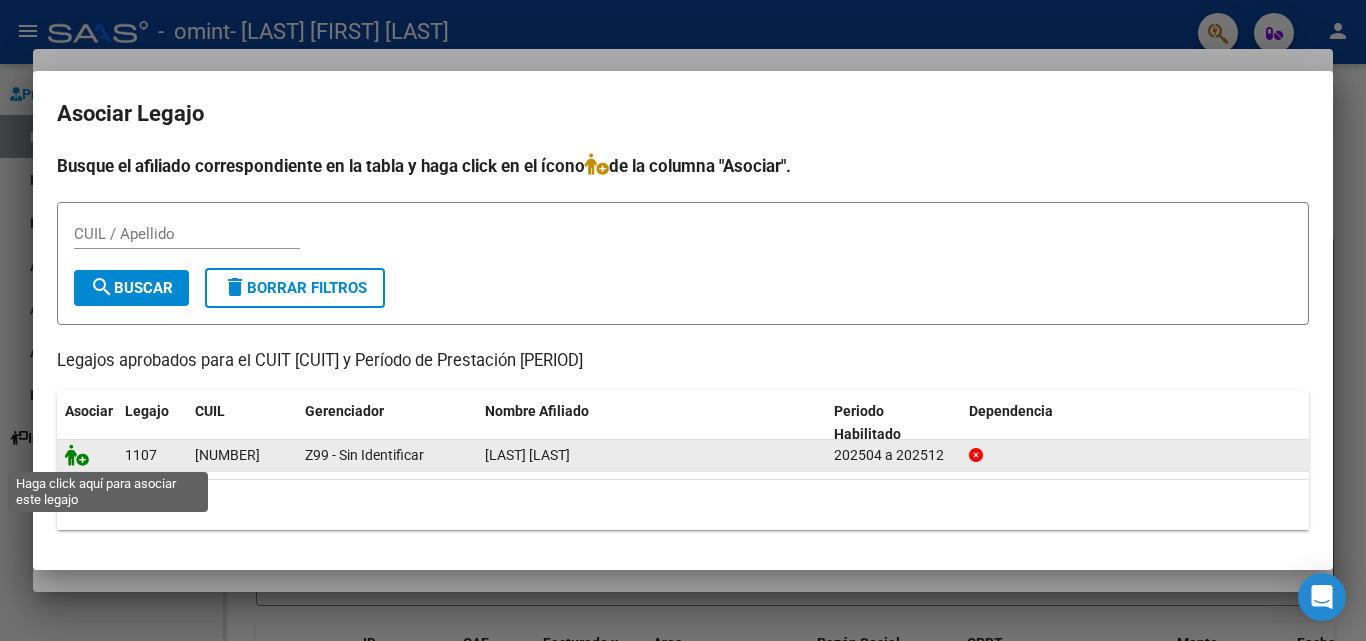 click 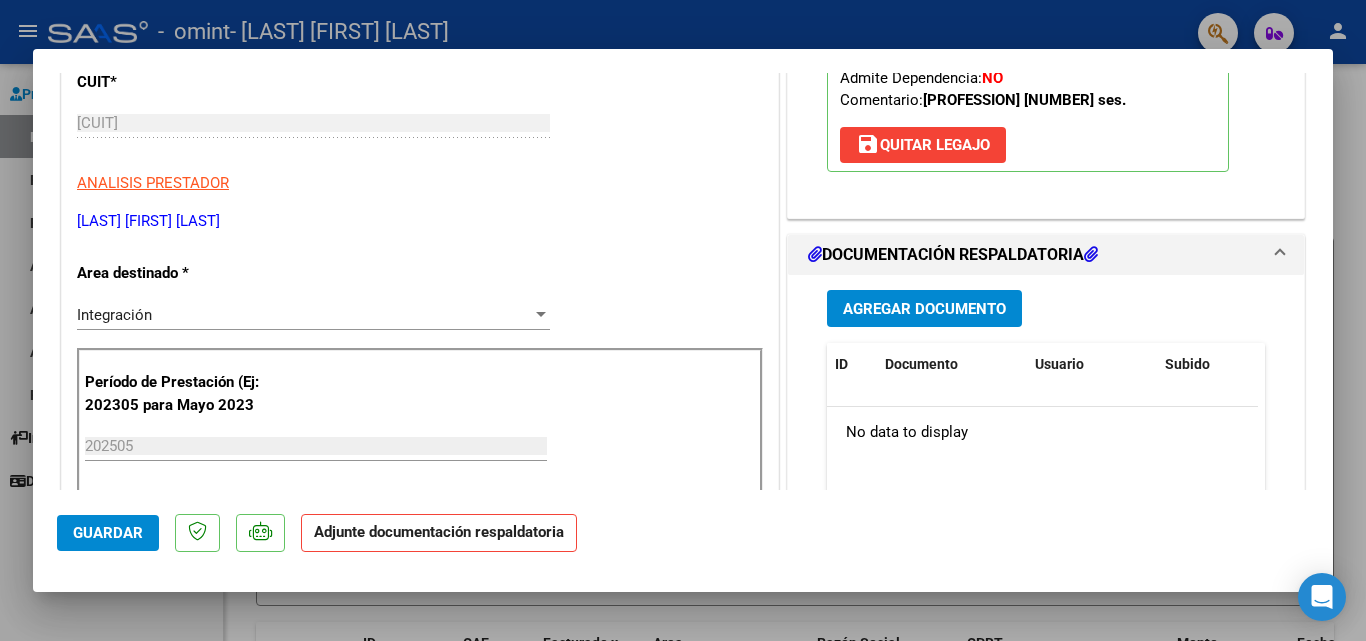 scroll, scrollTop: 375, scrollLeft: 0, axis: vertical 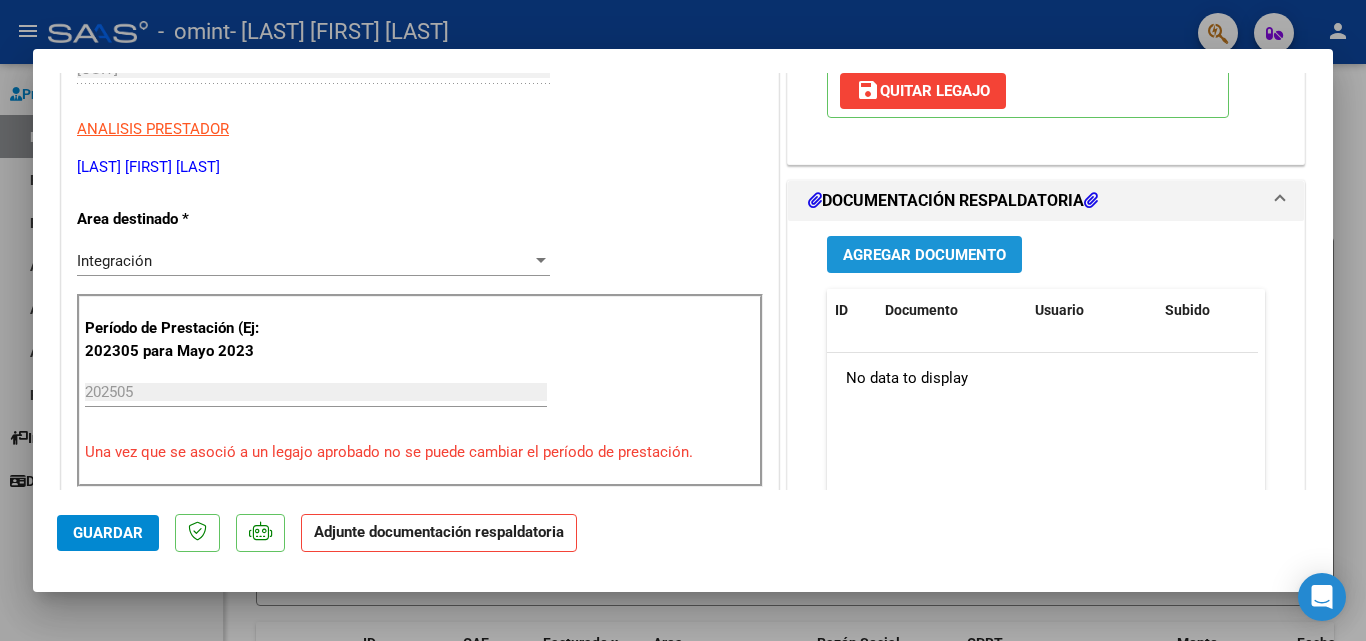 click on "Agregar Documento" at bounding box center [924, 255] 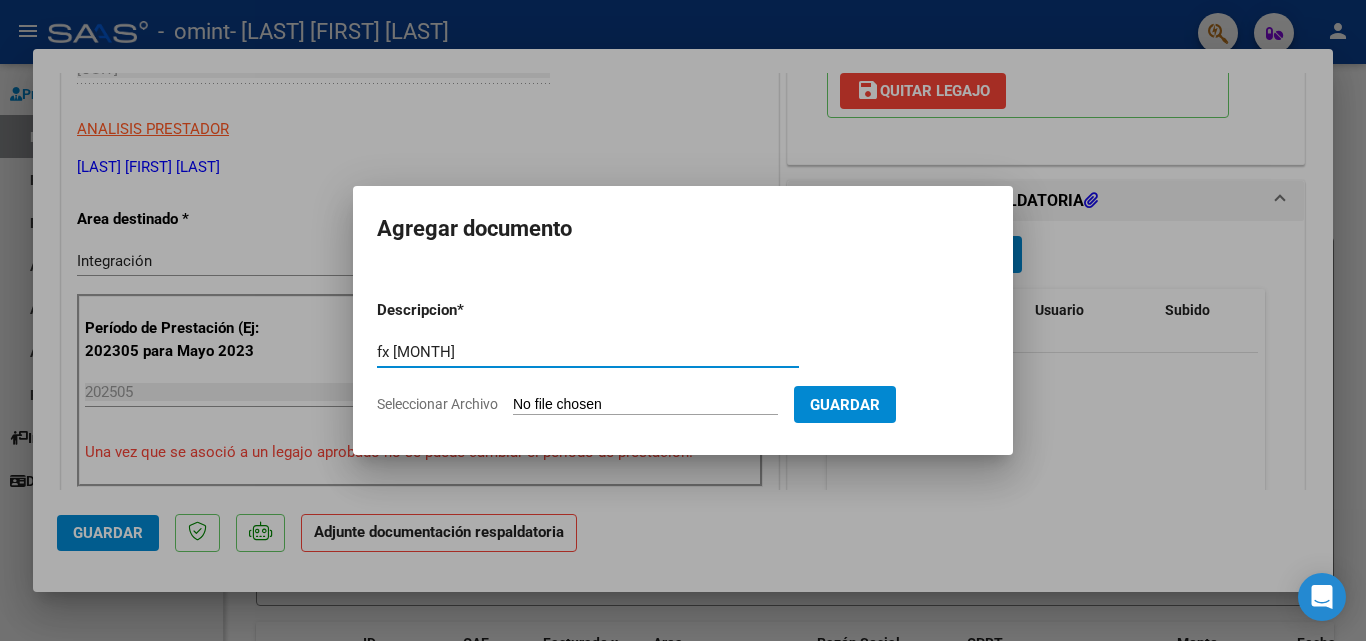 type on "fx [MONTH]" 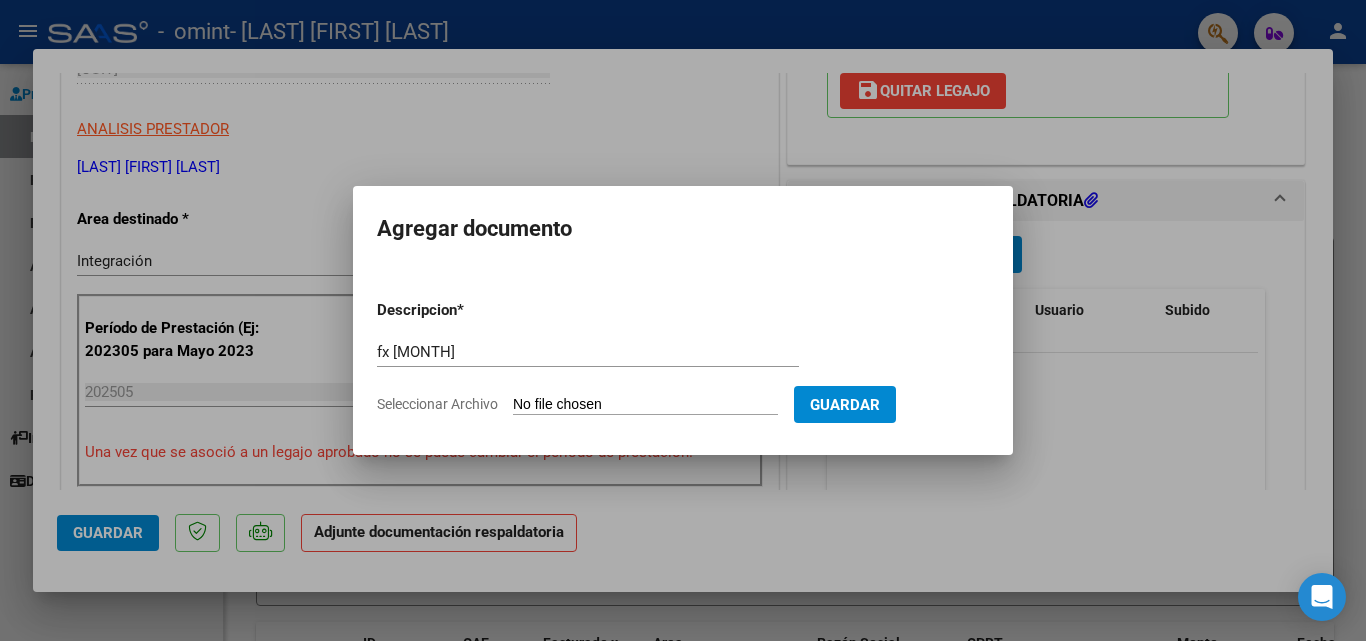 click on "Seleccionar Archivo" at bounding box center [645, 405] 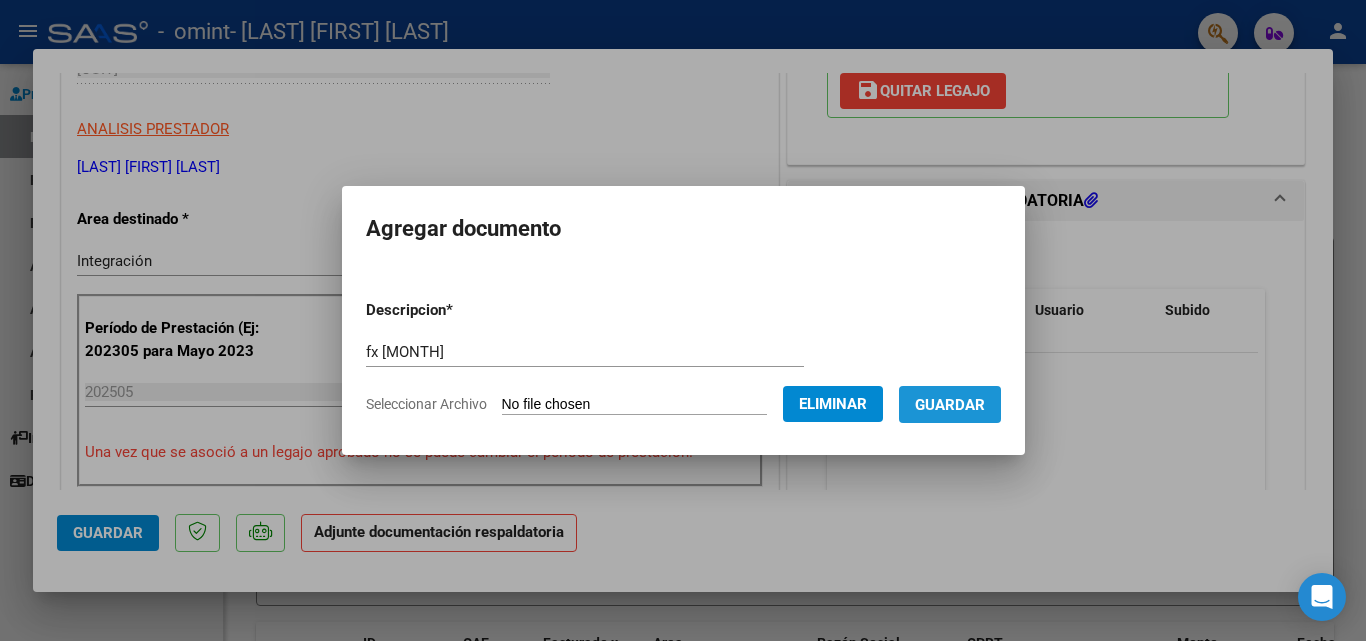 click on "Guardar" at bounding box center [950, 405] 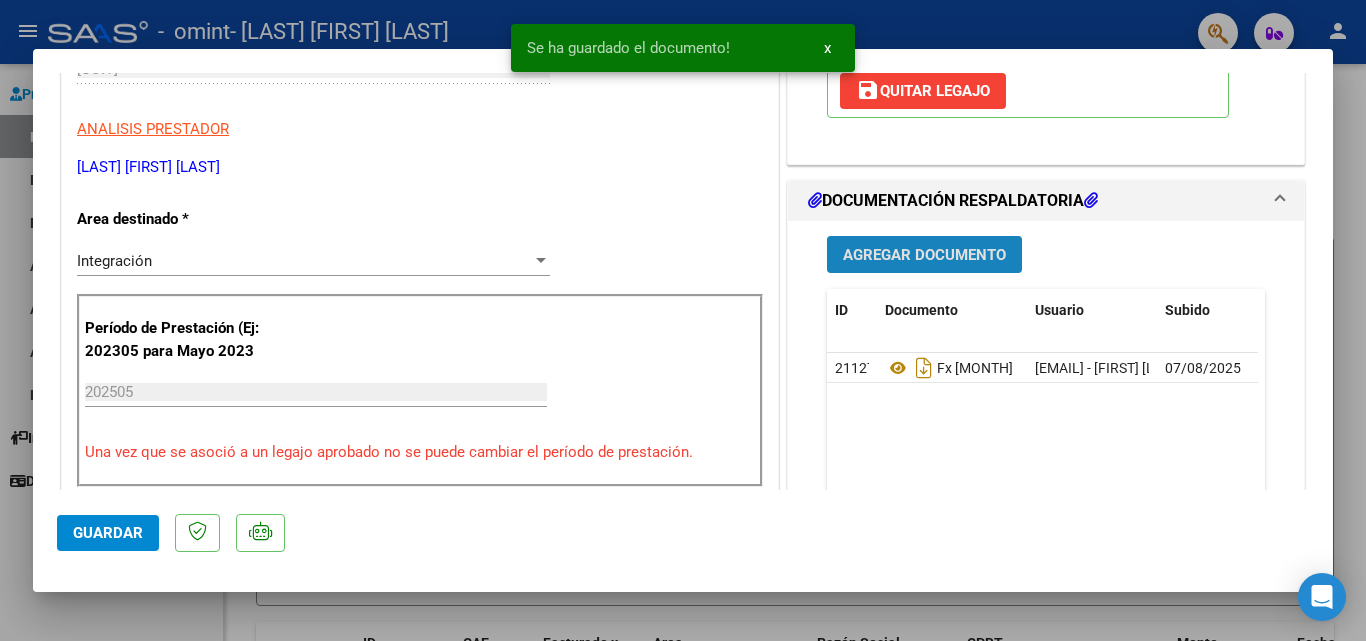 click on "Agregar Documento" at bounding box center [924, 255] 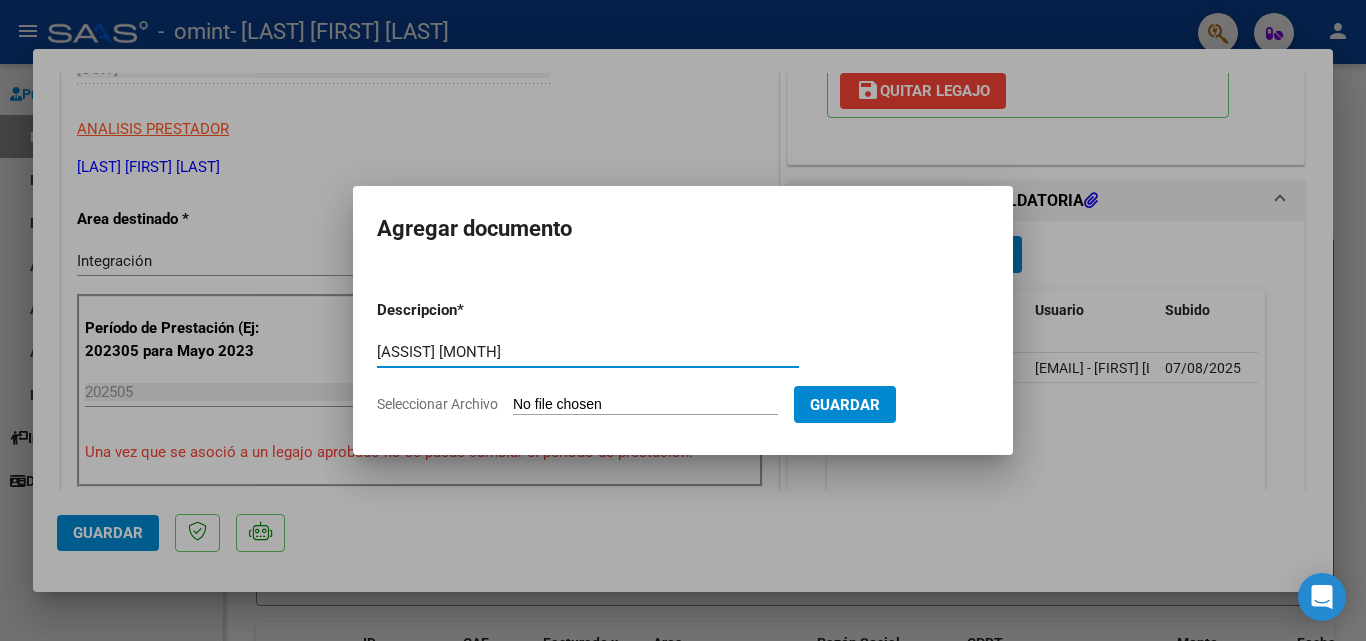 type on "[ASSIST] [MONTH]" 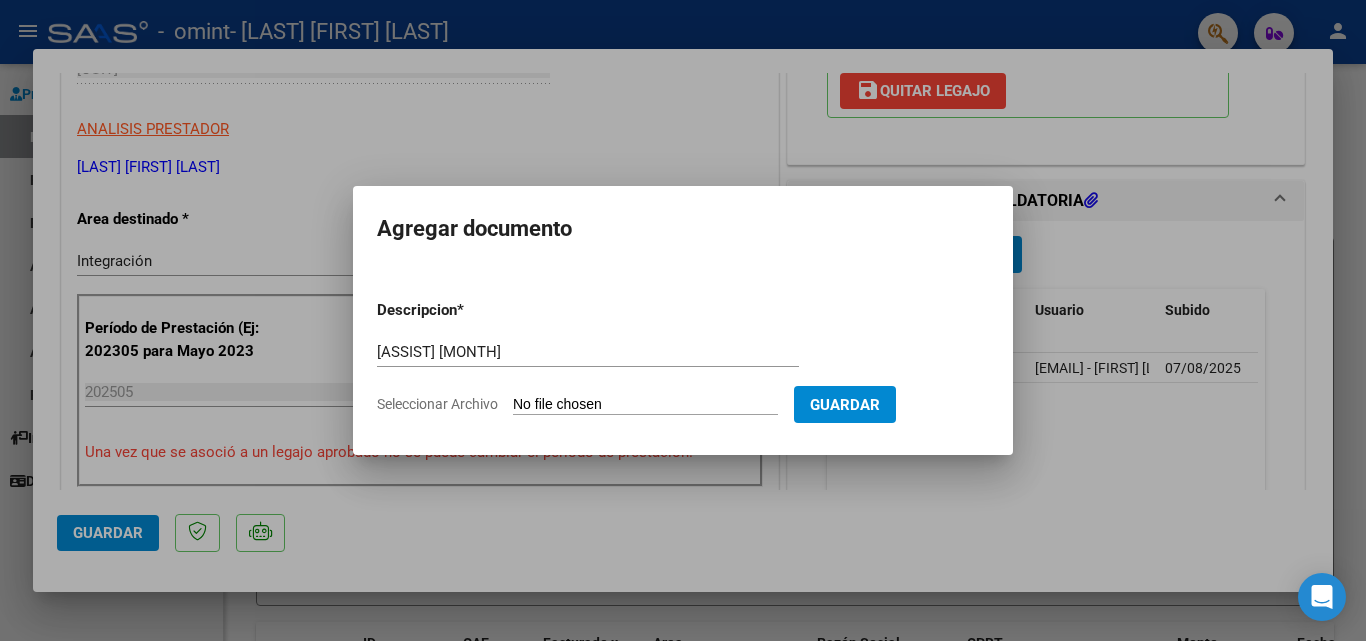click on "Seleccionar Archivo" at bounding box center (645, 405) 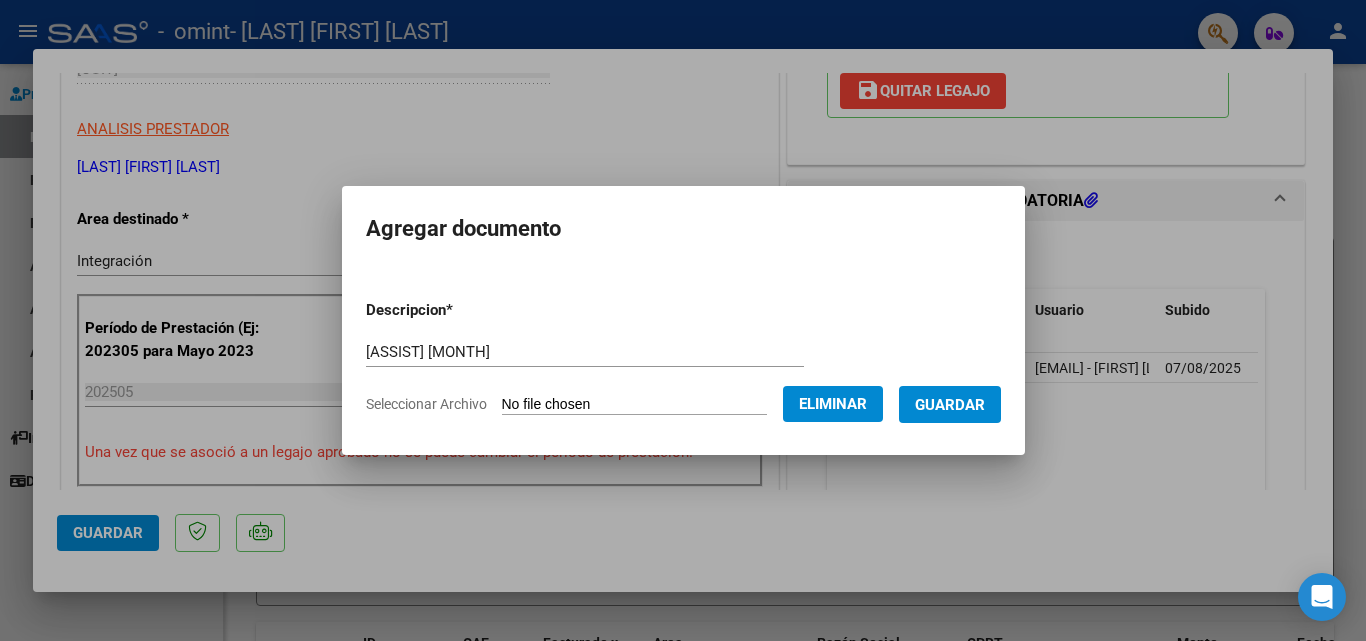 click on "Guardar" at bounding box center (950, 404) 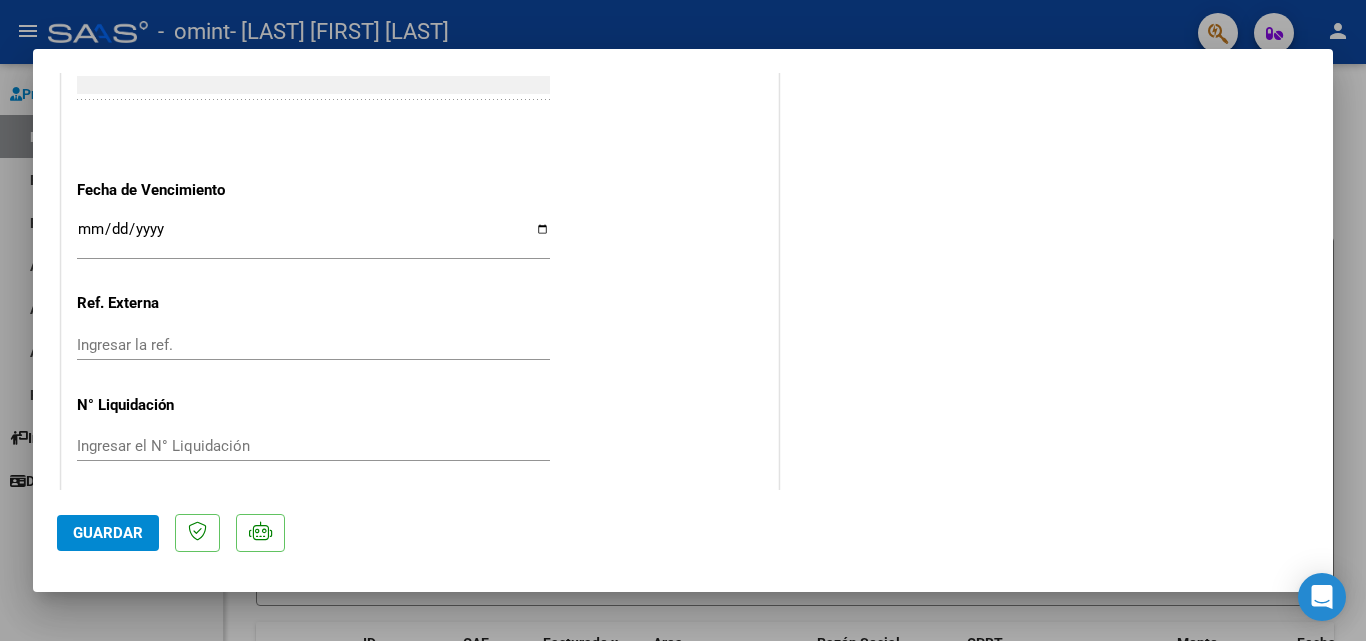 scroll, scrollTop: 1373, scrollLeft: 0, axis: vertical 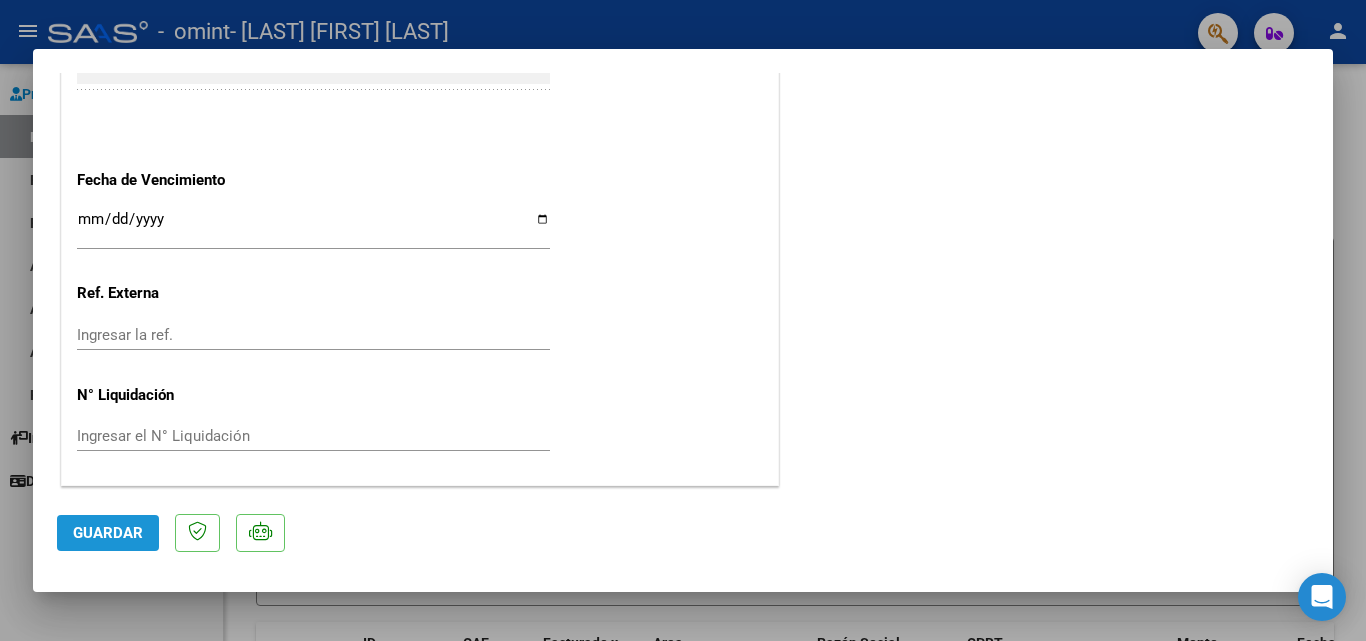 click on "Guardar" 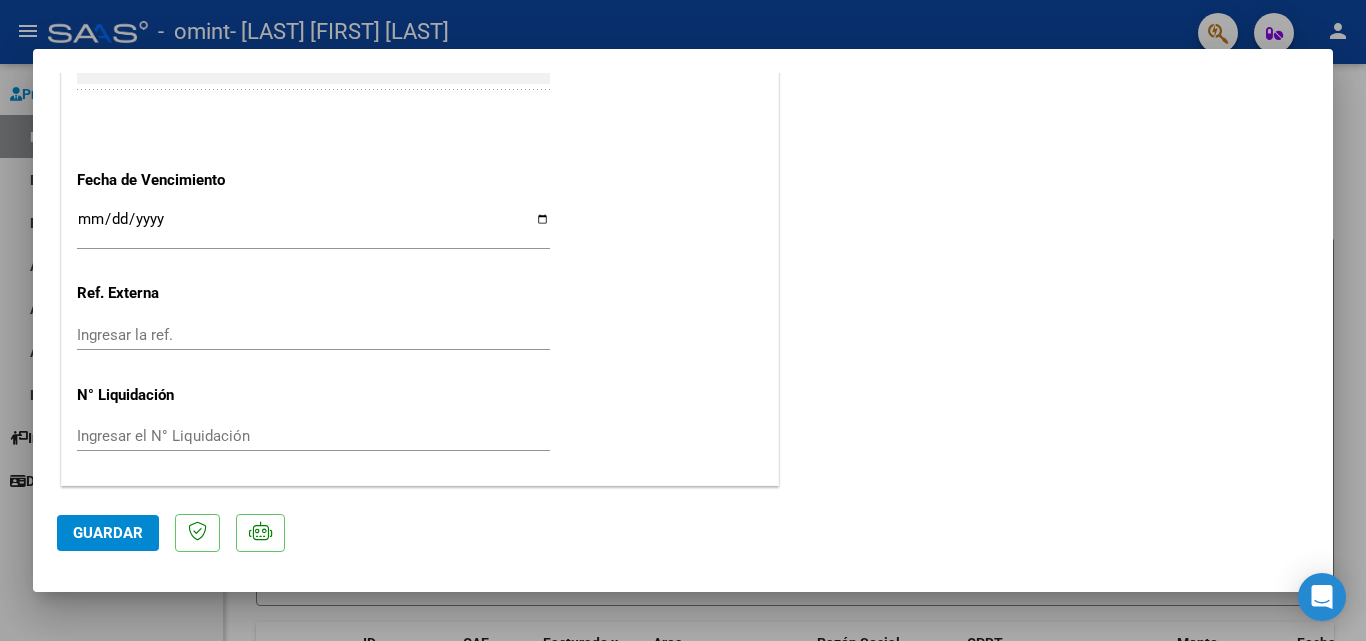click at bounding box center [683, 320] 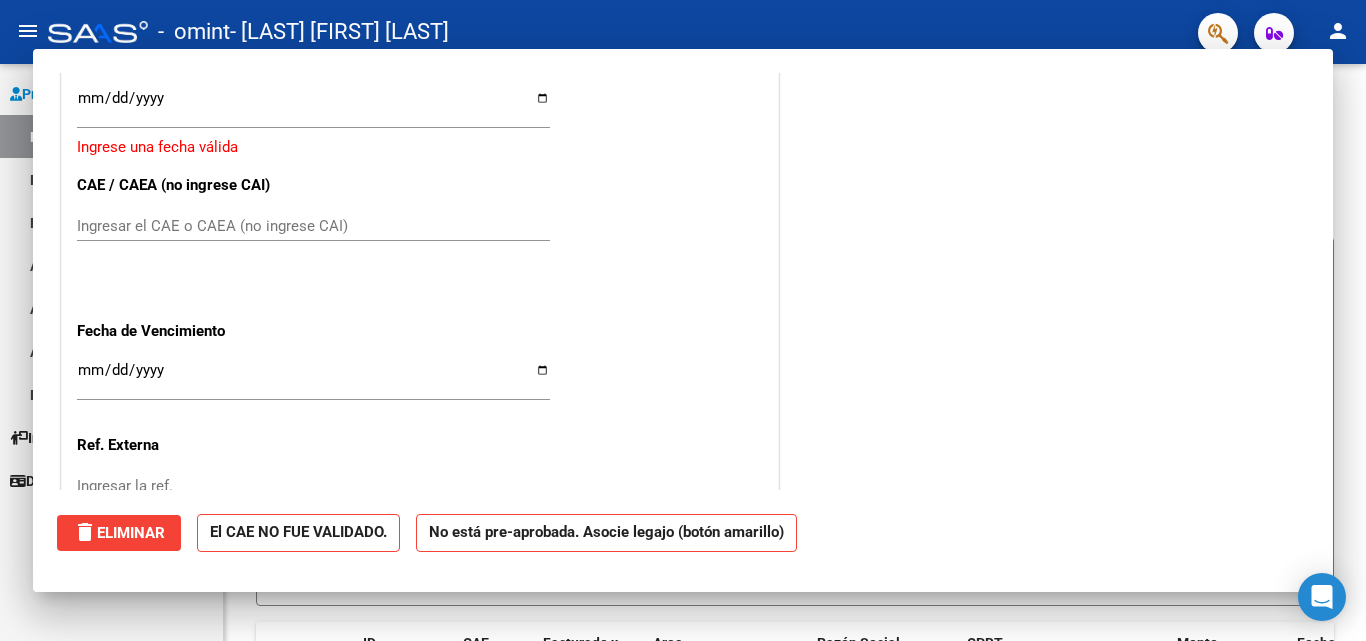 scroll, scrollTop: 0, scrollLeft: 0, axis: both 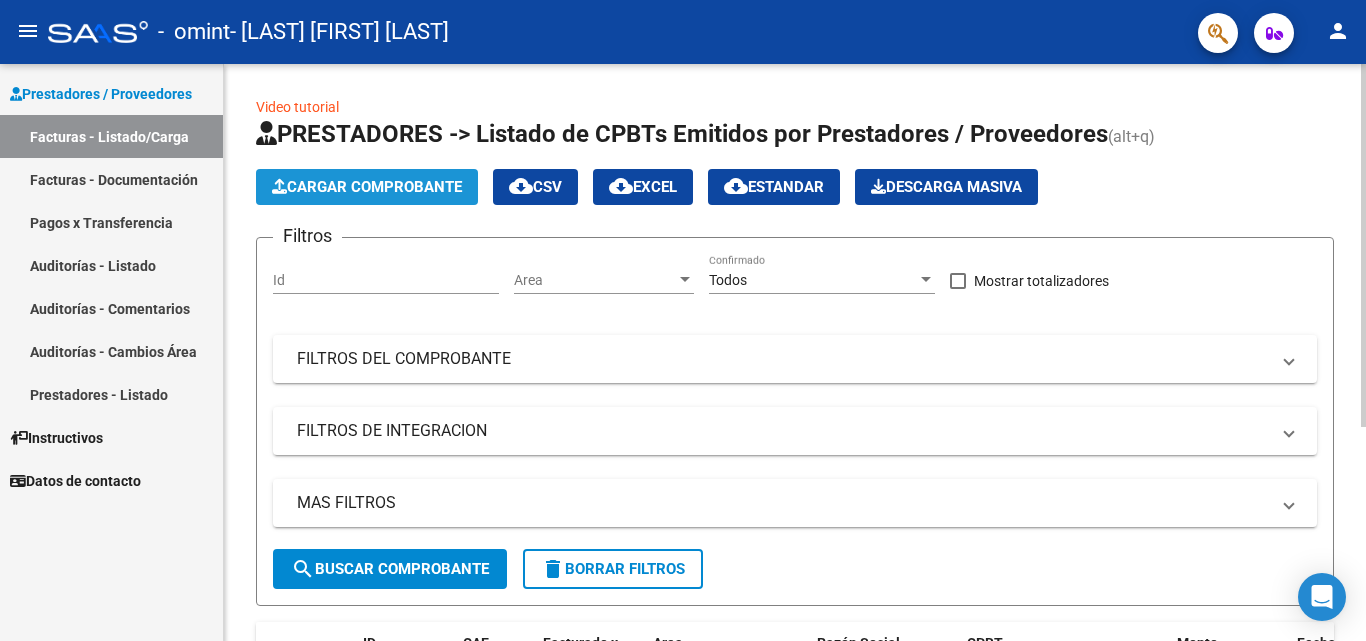 click on "Cargar Comprobante" 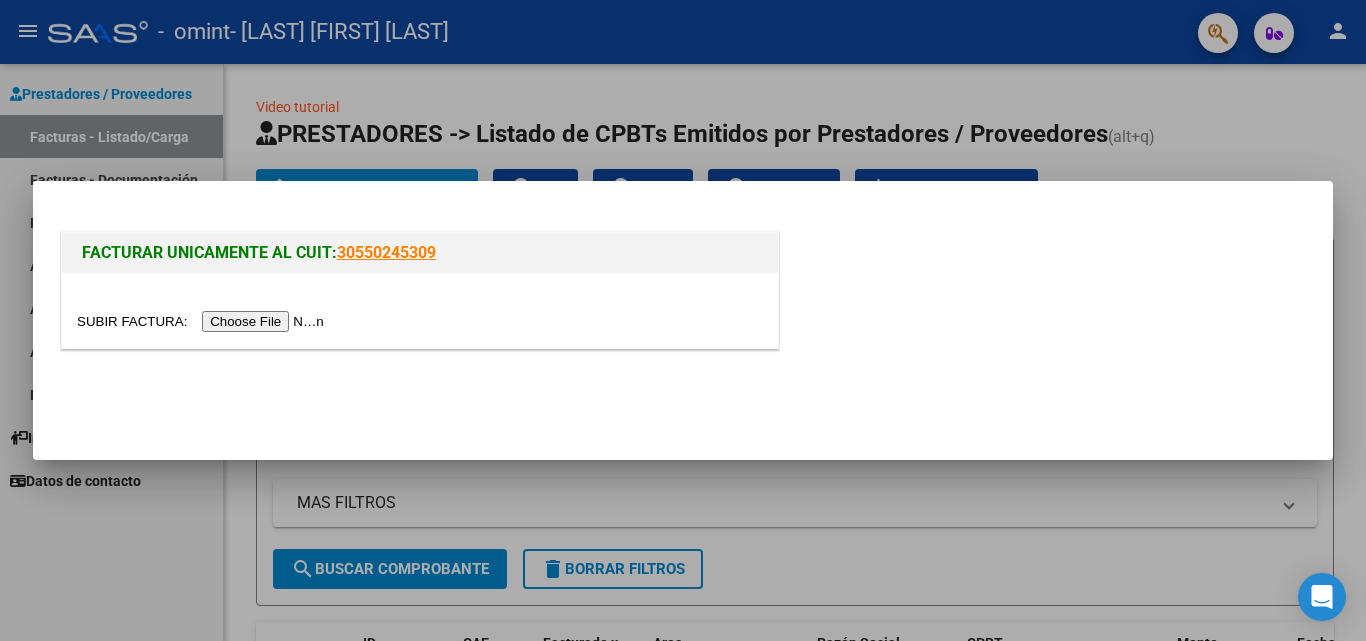 click at bounding box center [203, 321] 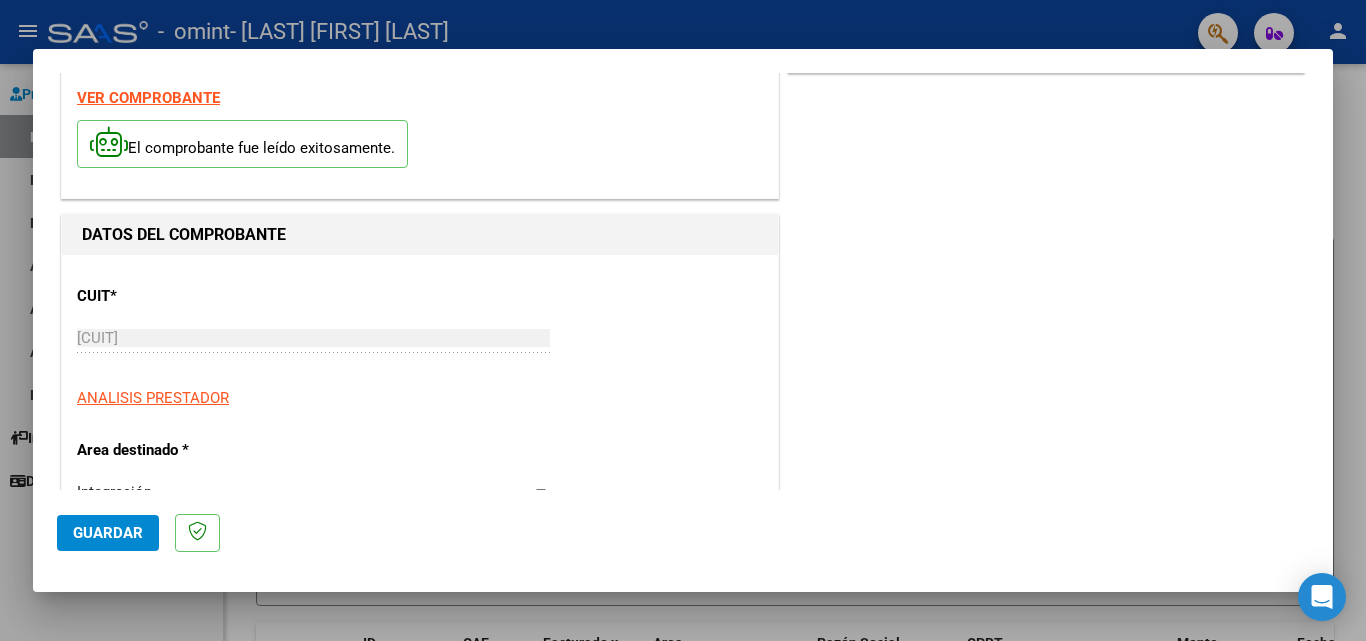 scroll, scrollTop: 0, scrollLeft: 0, axis: both 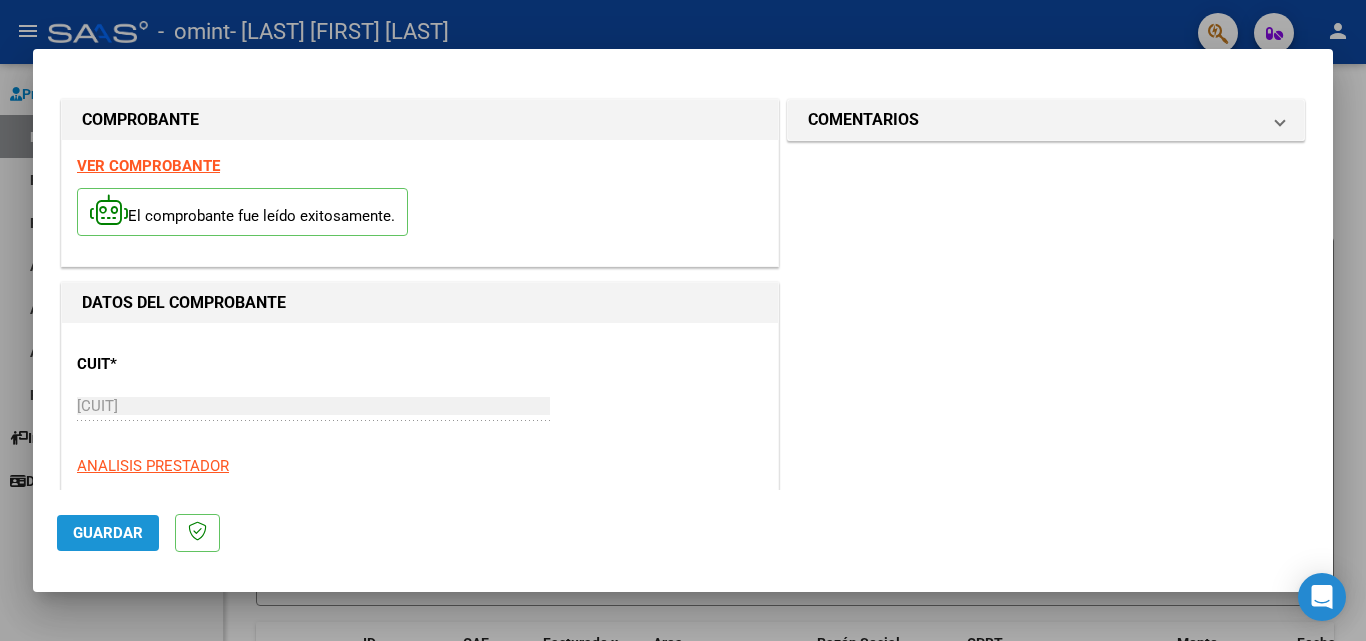 click on "Guardar" 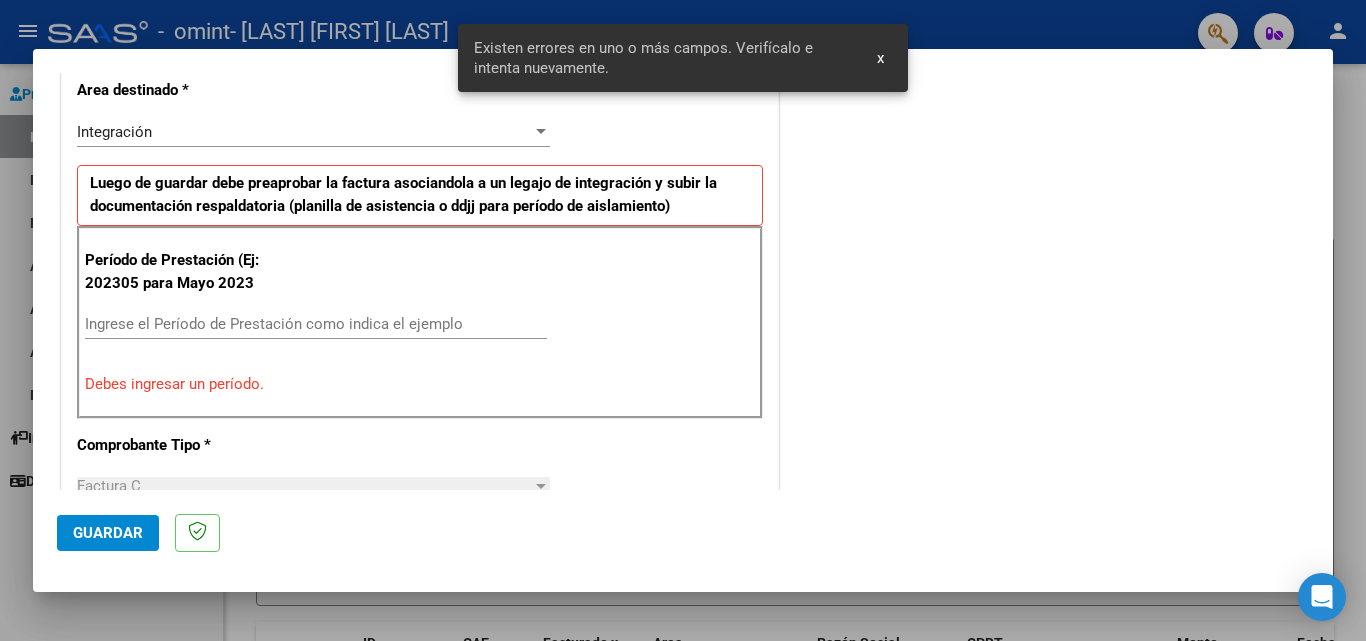 scroll, scrollTop: 451, scrollLeft: 0, axis: vertical 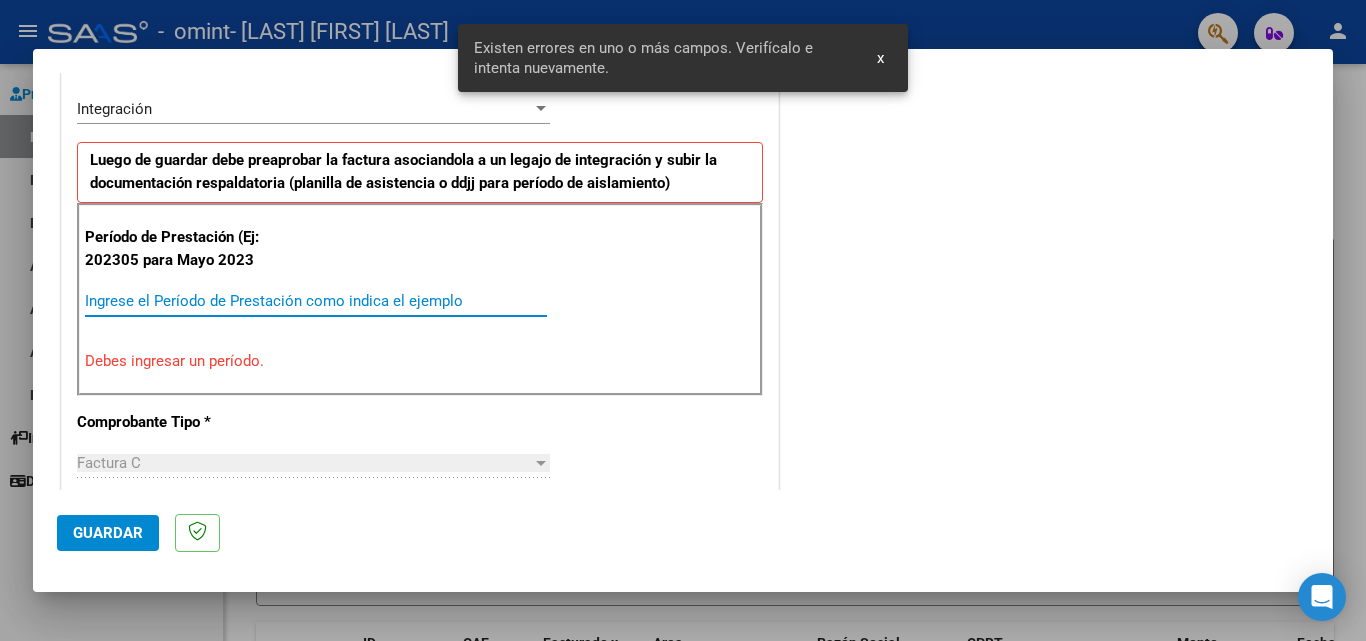 click on "Ingrese el Período de Prestación como indica el ejemplo" at bounding box center [316, 301] 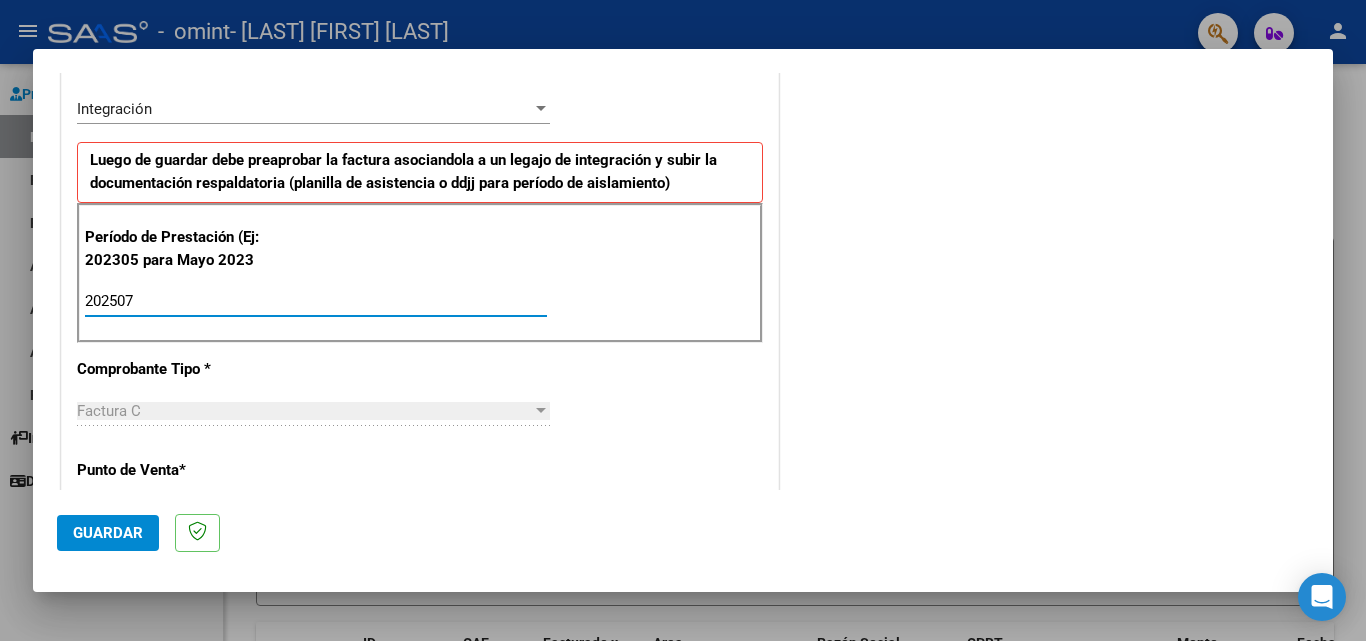 type on "202507" 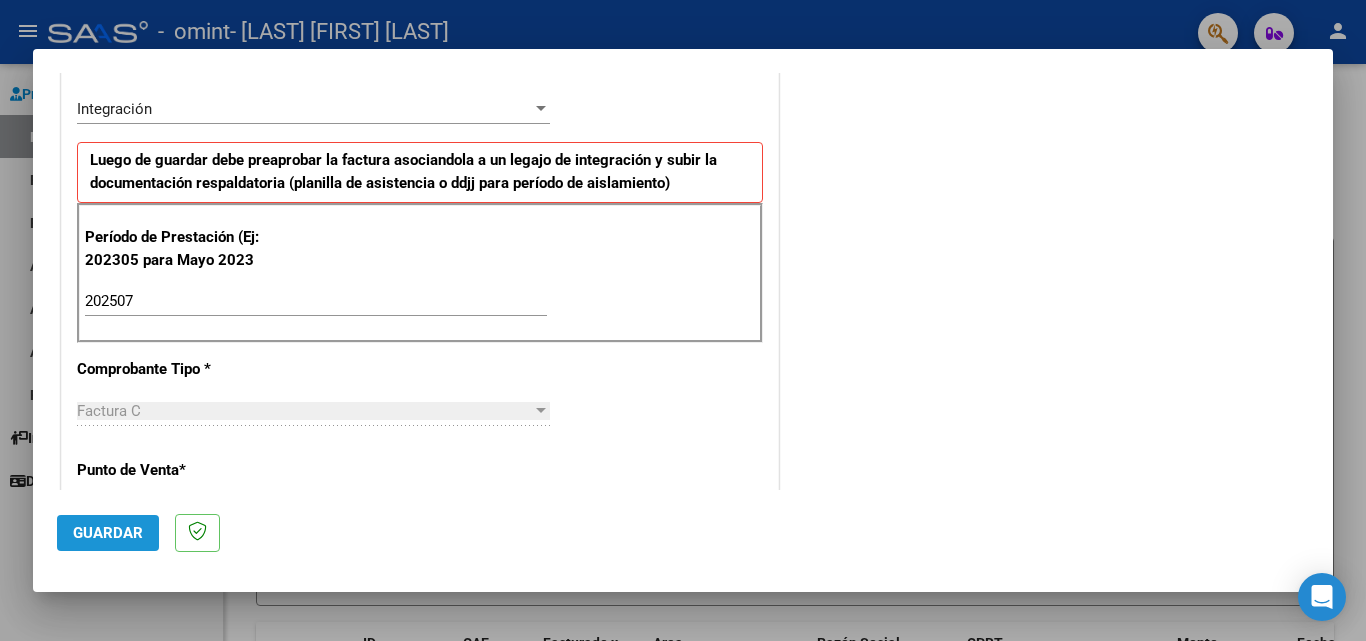 click on "Guardar" 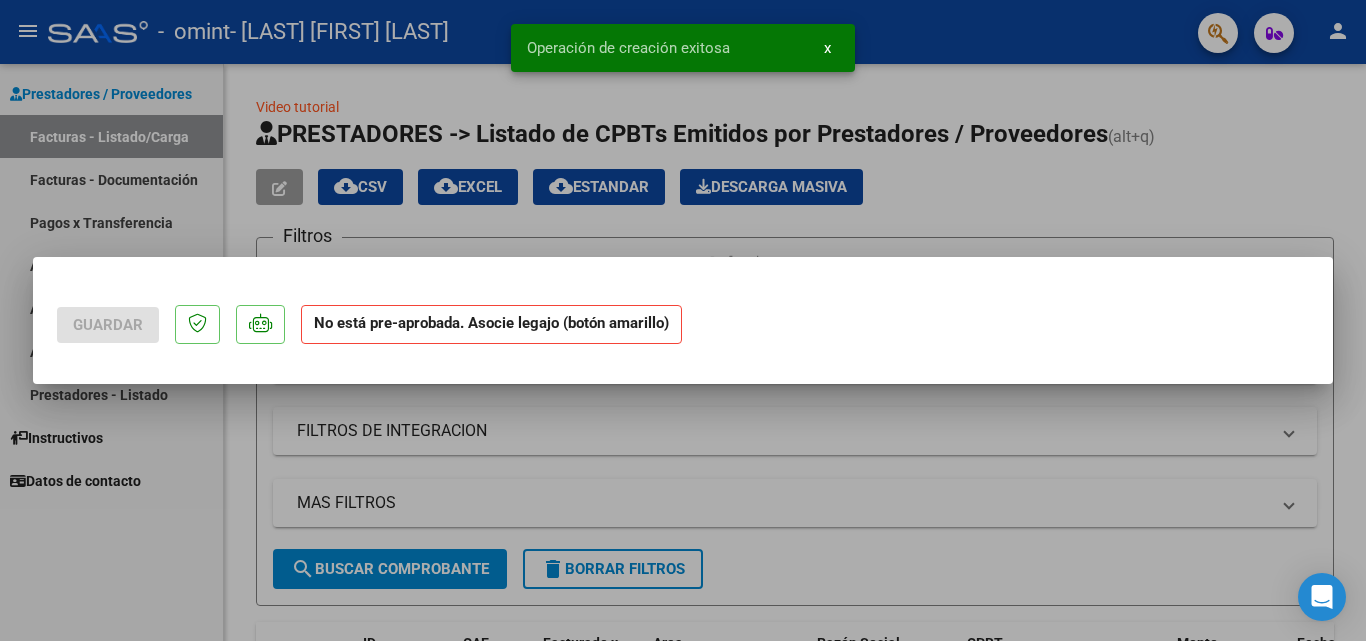 scroll, scrollTop: 0, scrollLeft: 0, axis: both 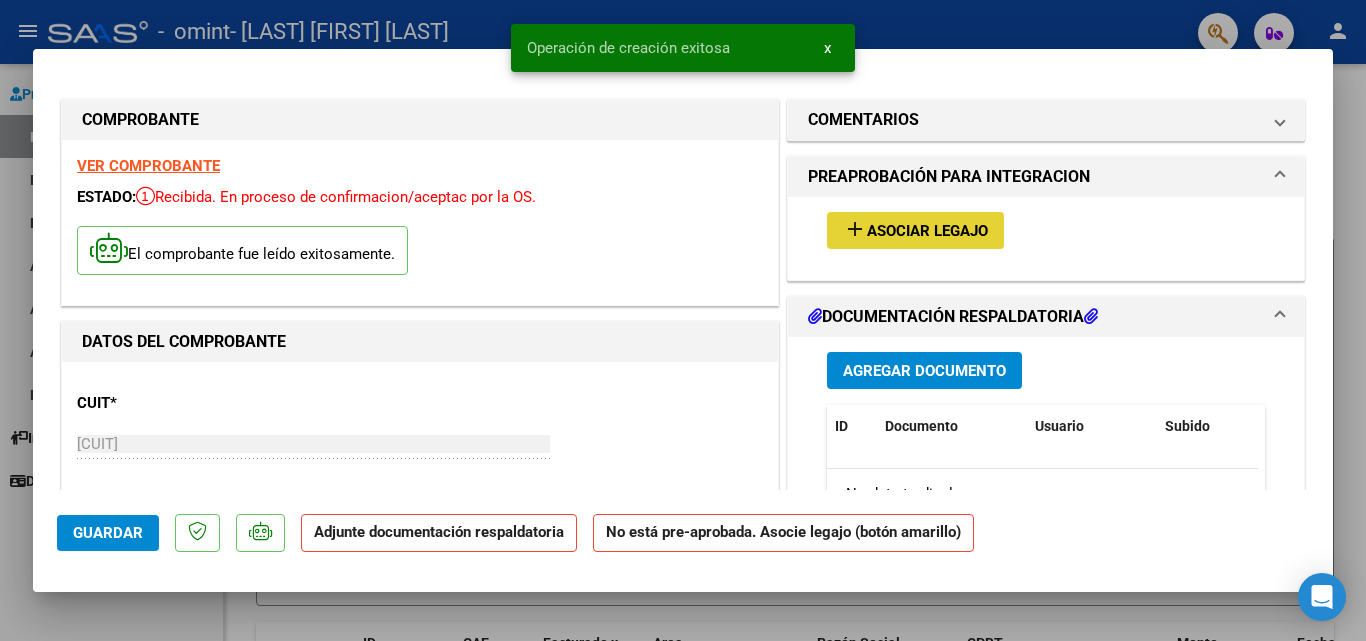 click on "add" at bounding box center [855, 229] 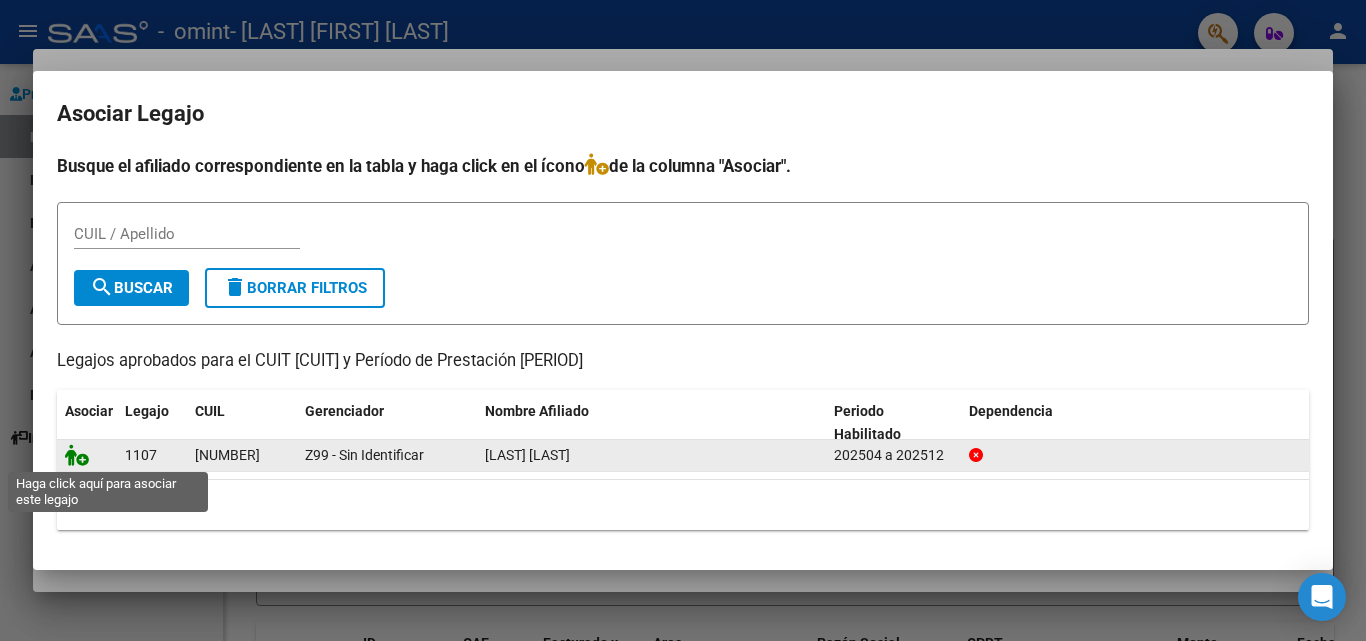 click 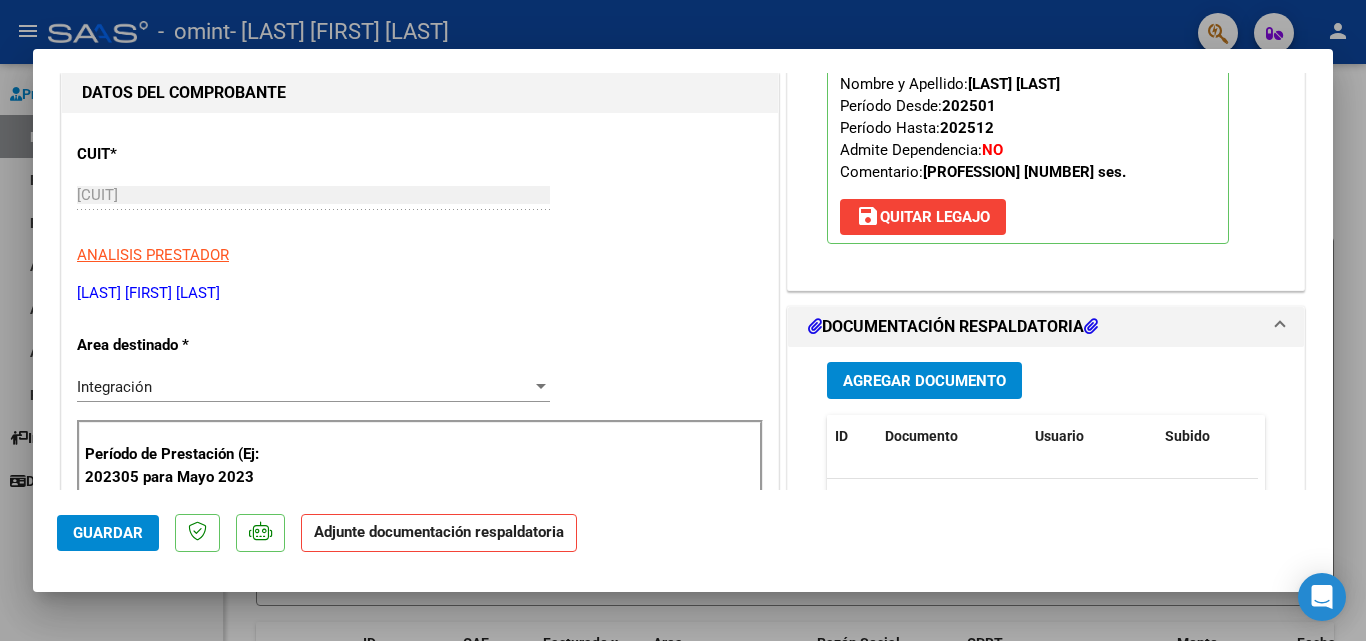 scroll, scrollTop: 280, scrollLeft: 0, axis: vertical 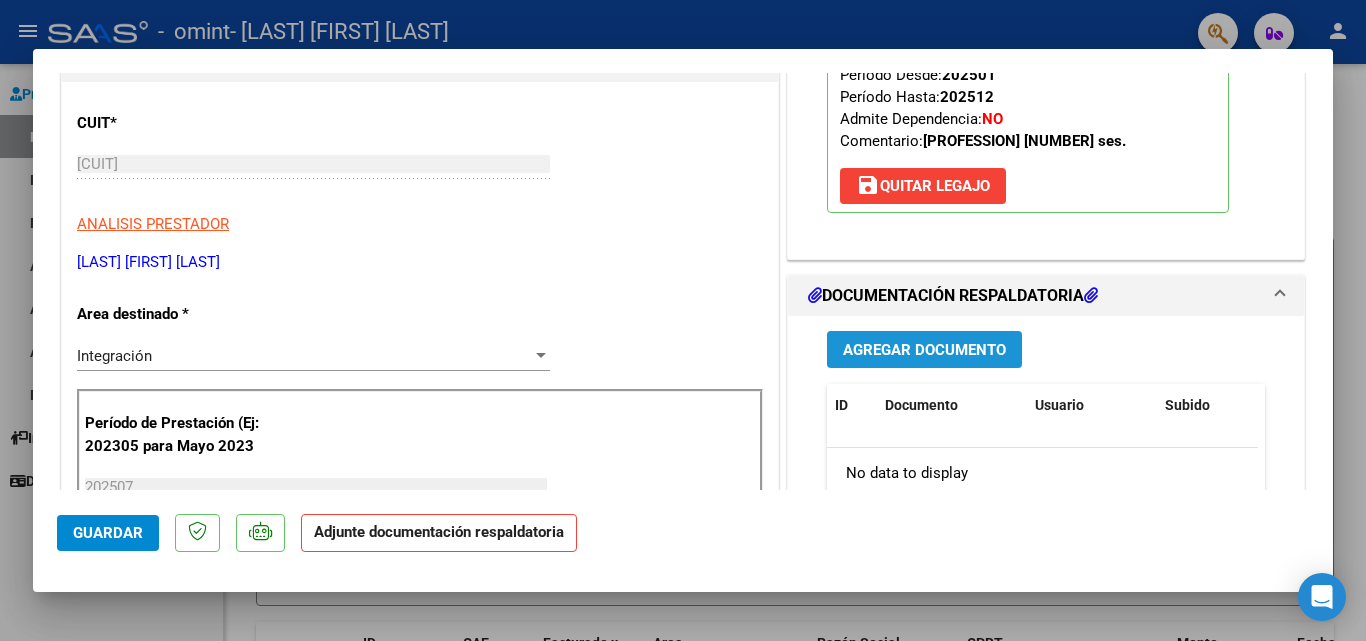 click on "Agregar Documento" at bounding box center [924, 350] 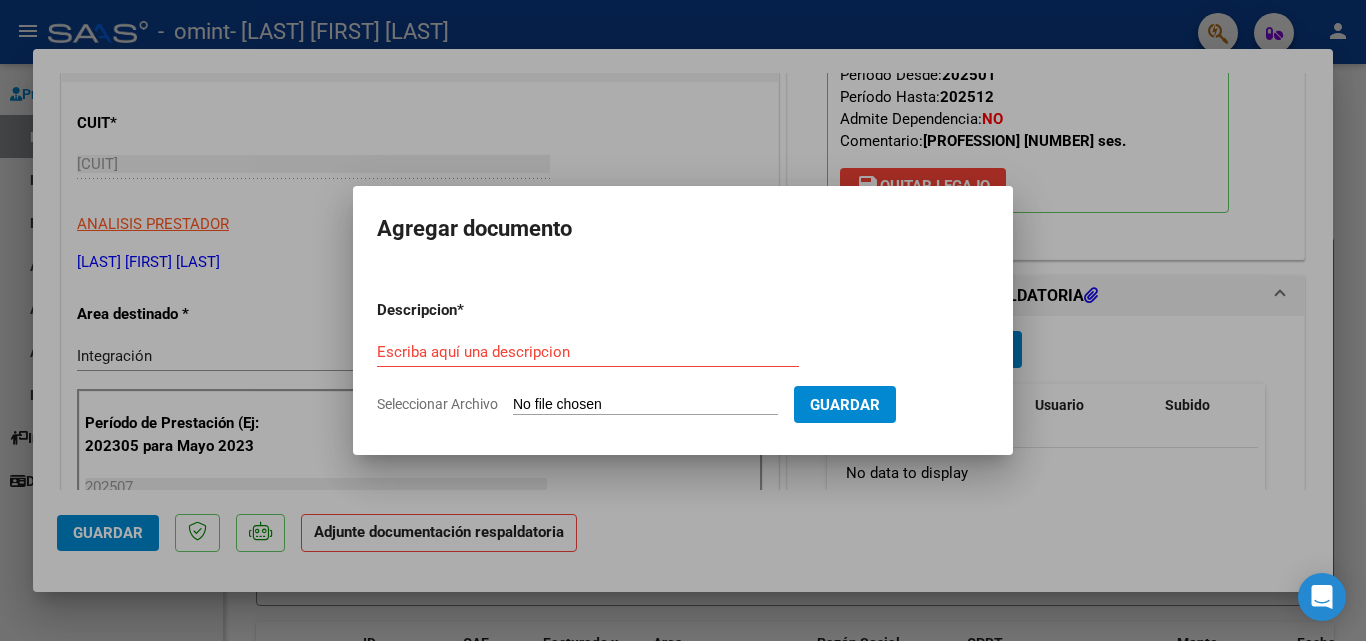 click on "Seleccionar Archivo" at bounding box center (645, 405) 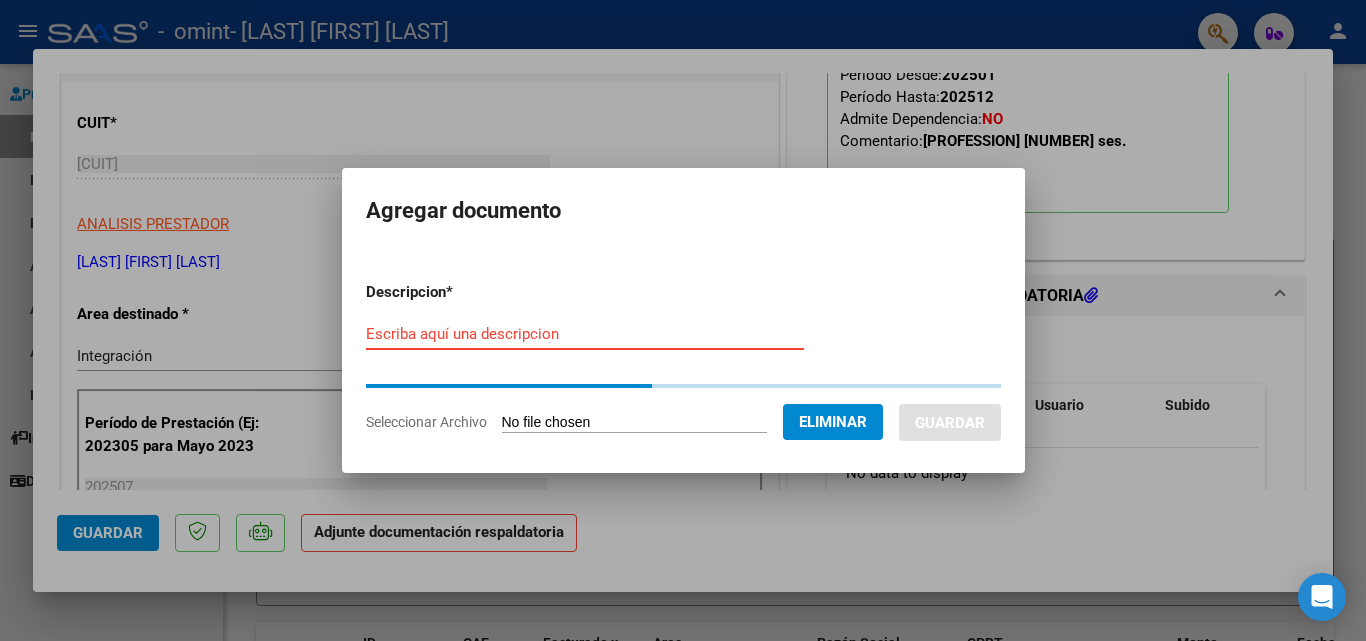 click on "Escriba aquí una descripcion" at bounding box center (585, 334) 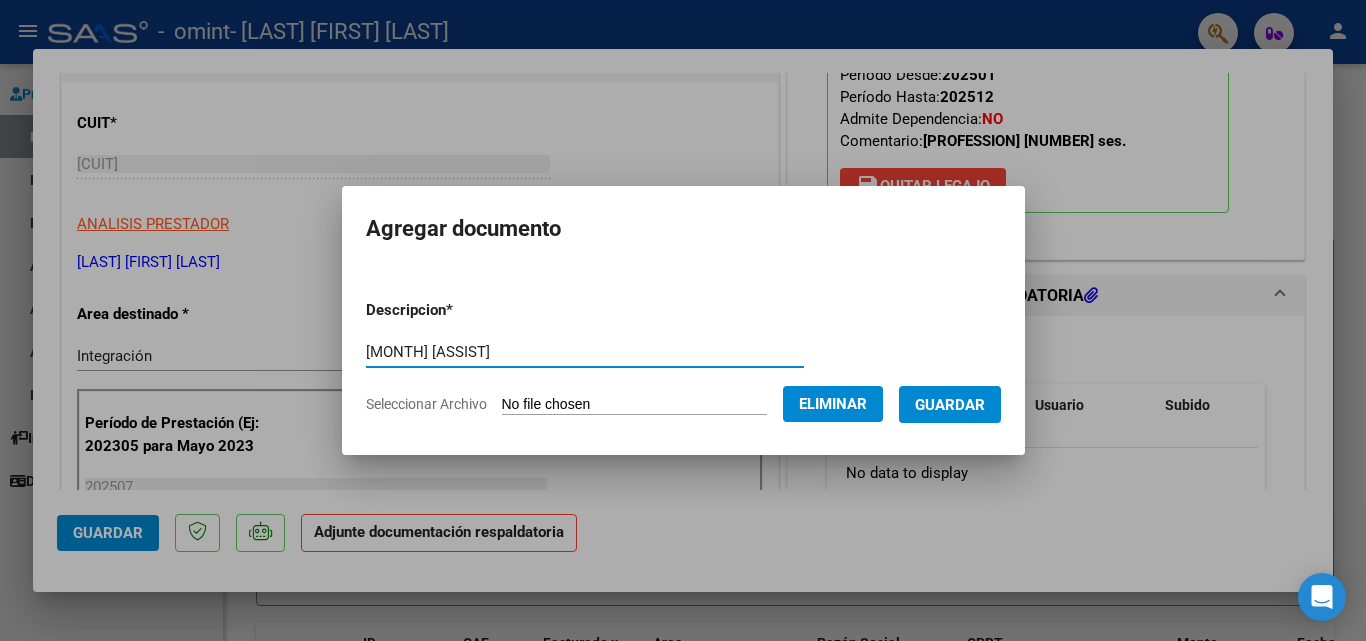 type on "[MONTH] [ASSIST]" 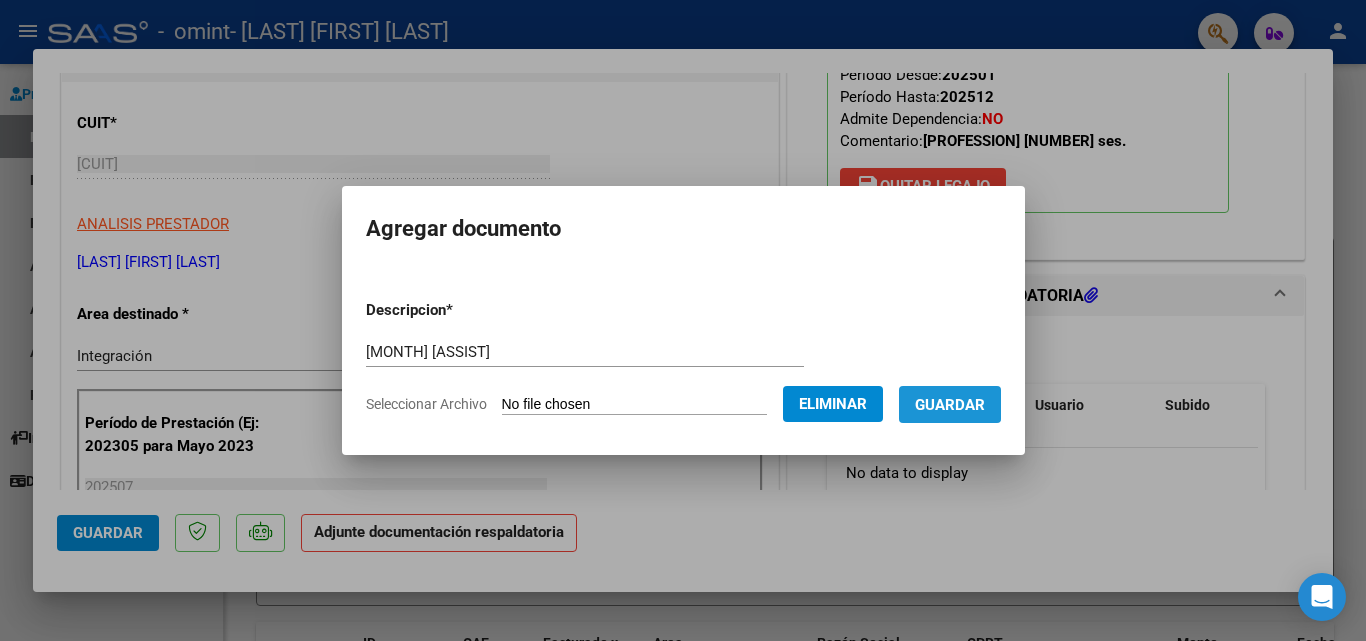 click on "Guardar" at bounding box center (950, 404) 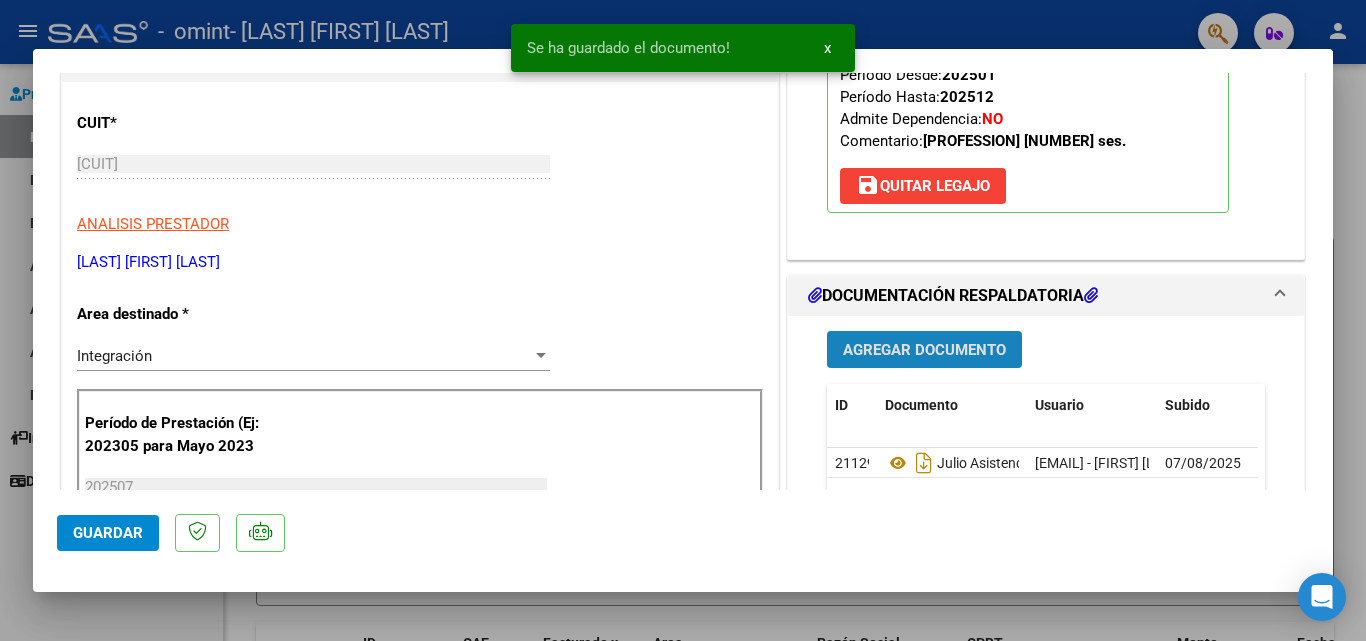 click on "Agregar Documento" at bounding box center [924, 350] 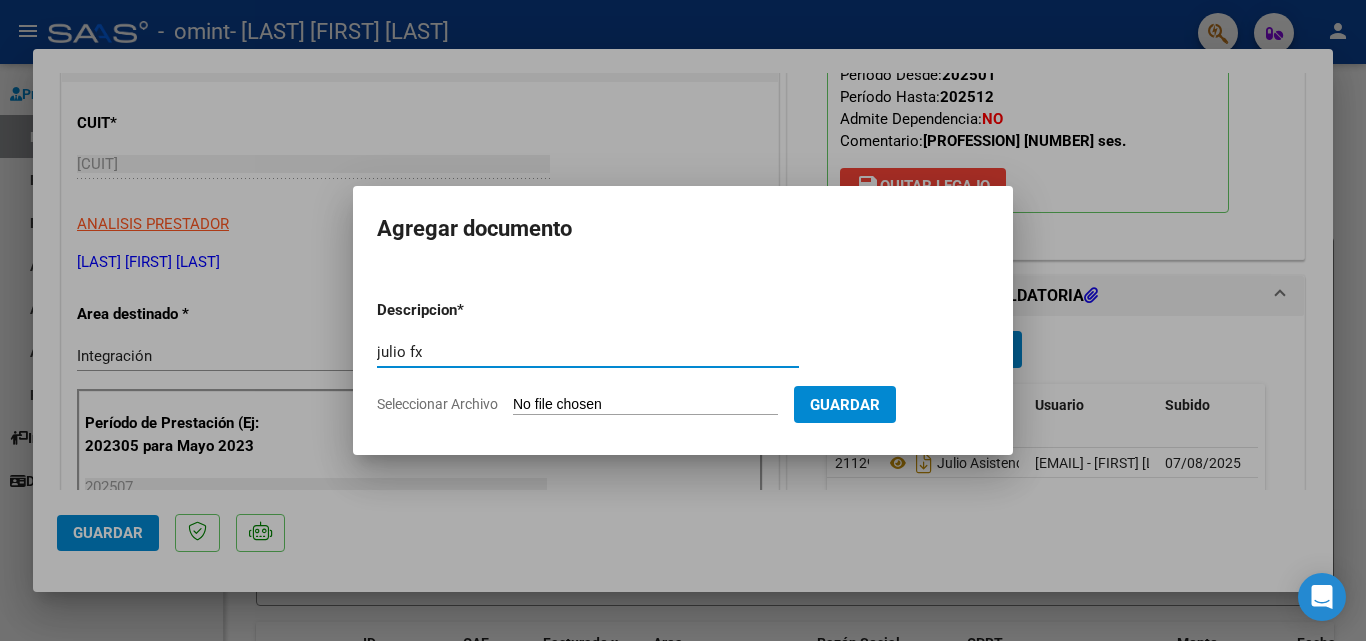 type on "julio fx" 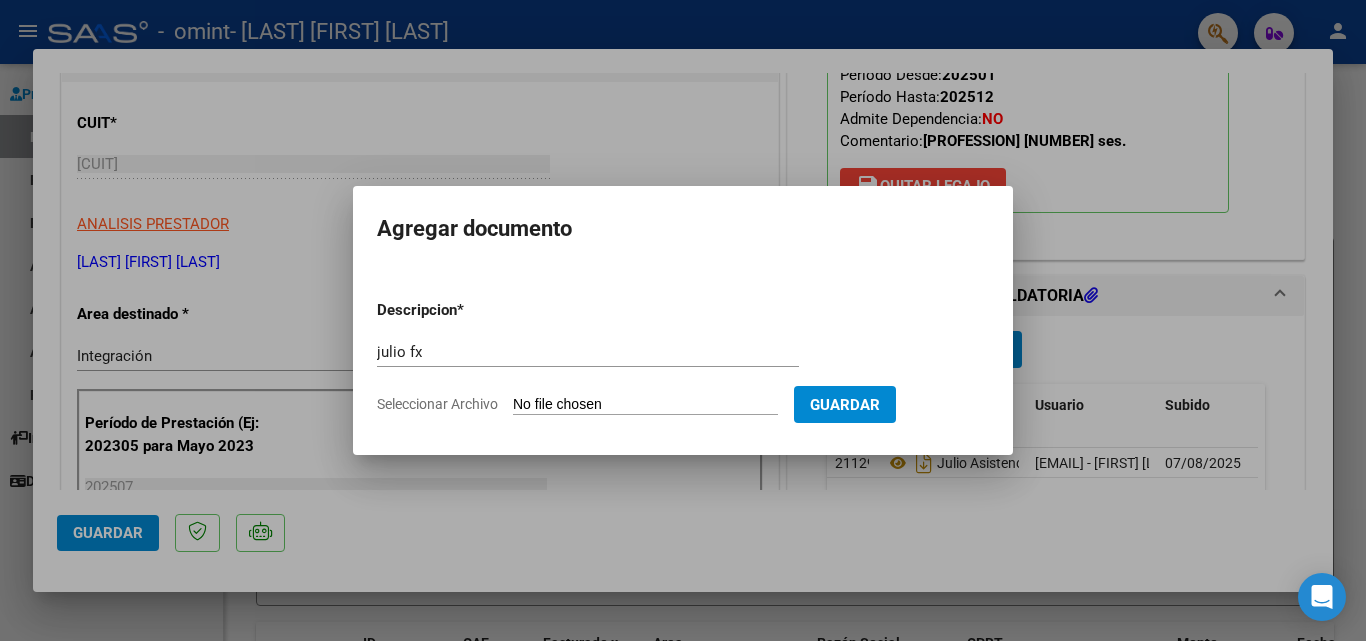 type on "C:\fakepath\fx [MONTH] [LAST].pdf" 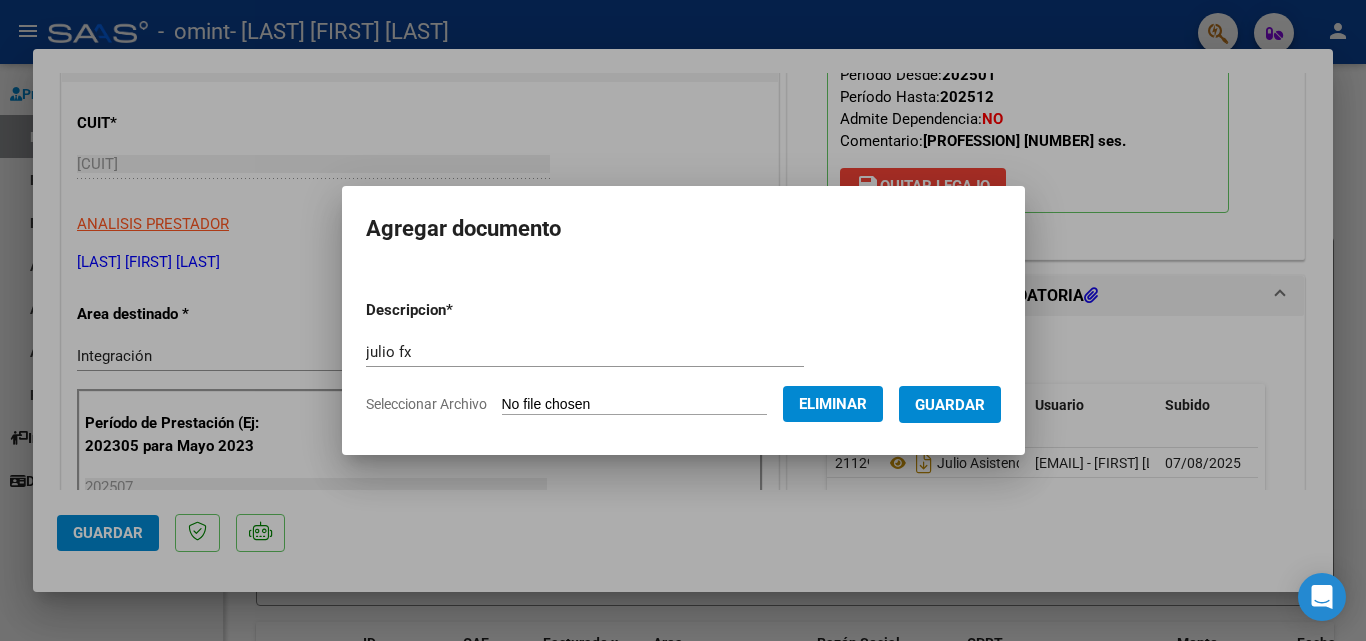 click on "Guardar" at bounding box center [950, 405] 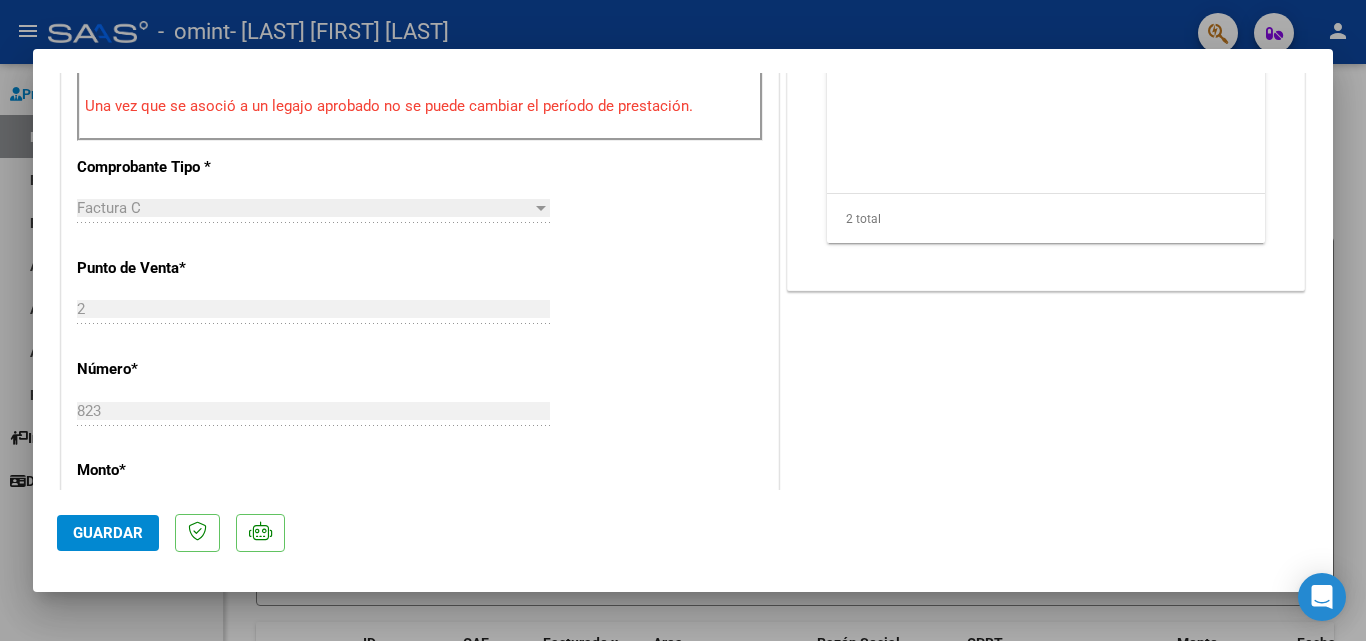 scroll, scrollTop: 760, scrollLeft: 0, axis: vertical 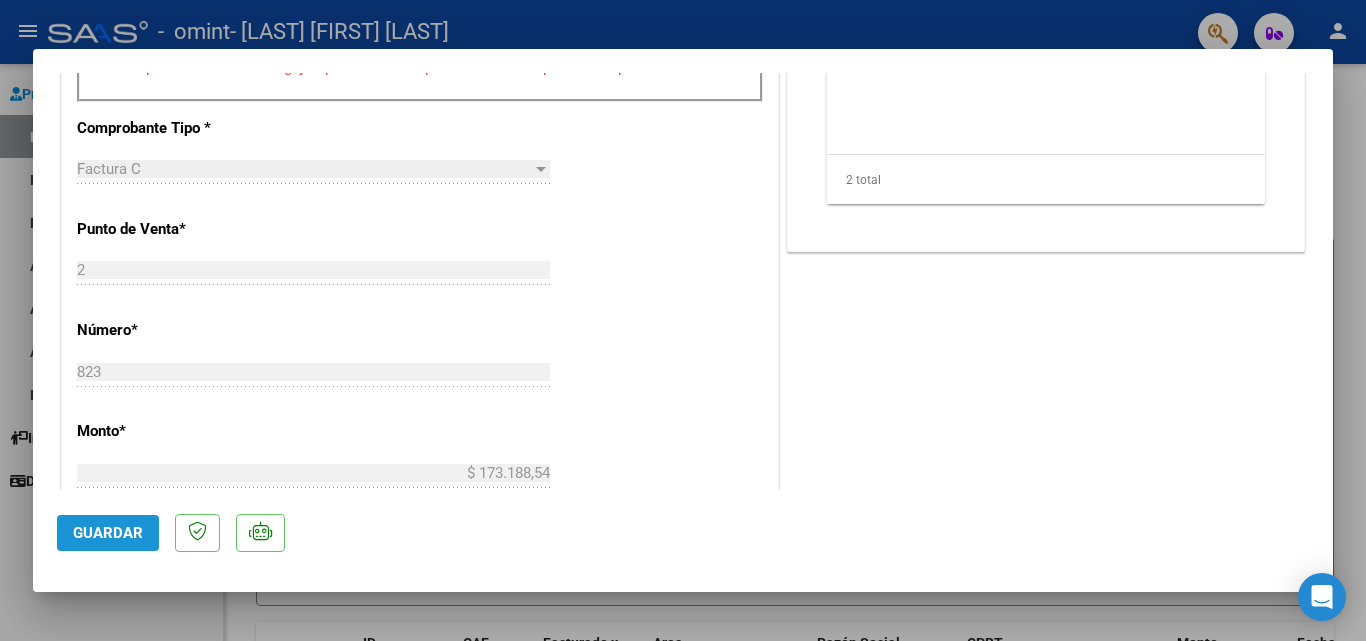 click on "Guardar" 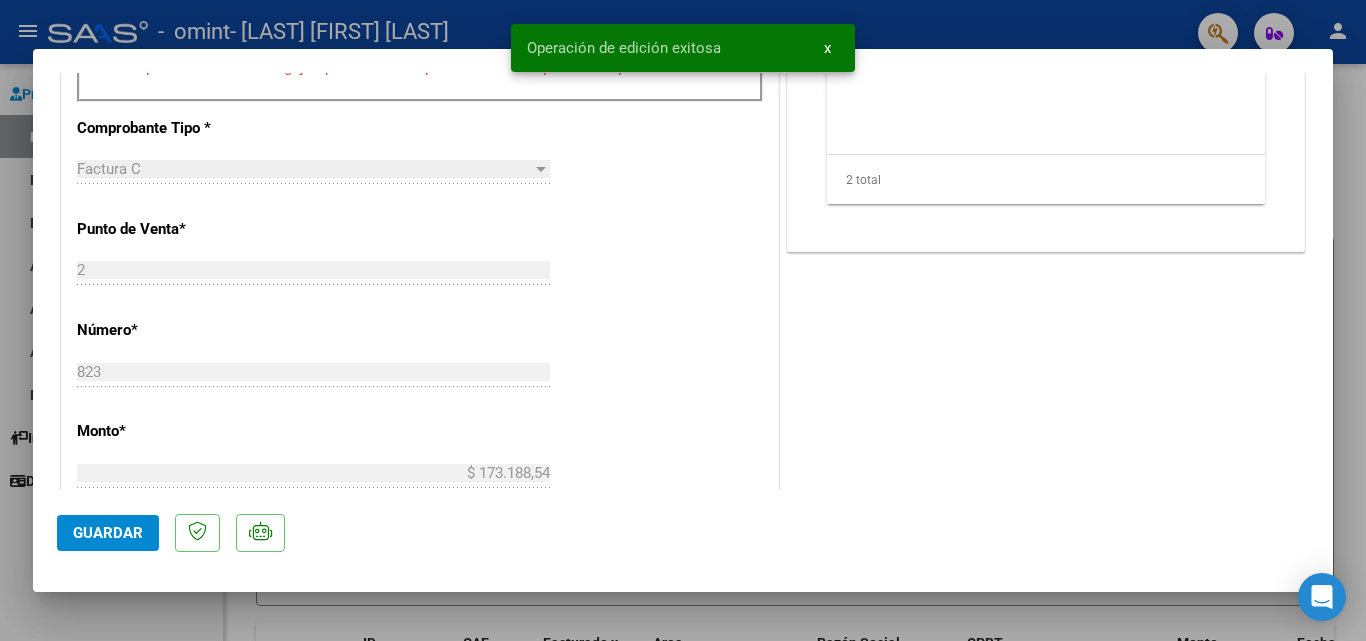 click at bounding box center [683, 320] 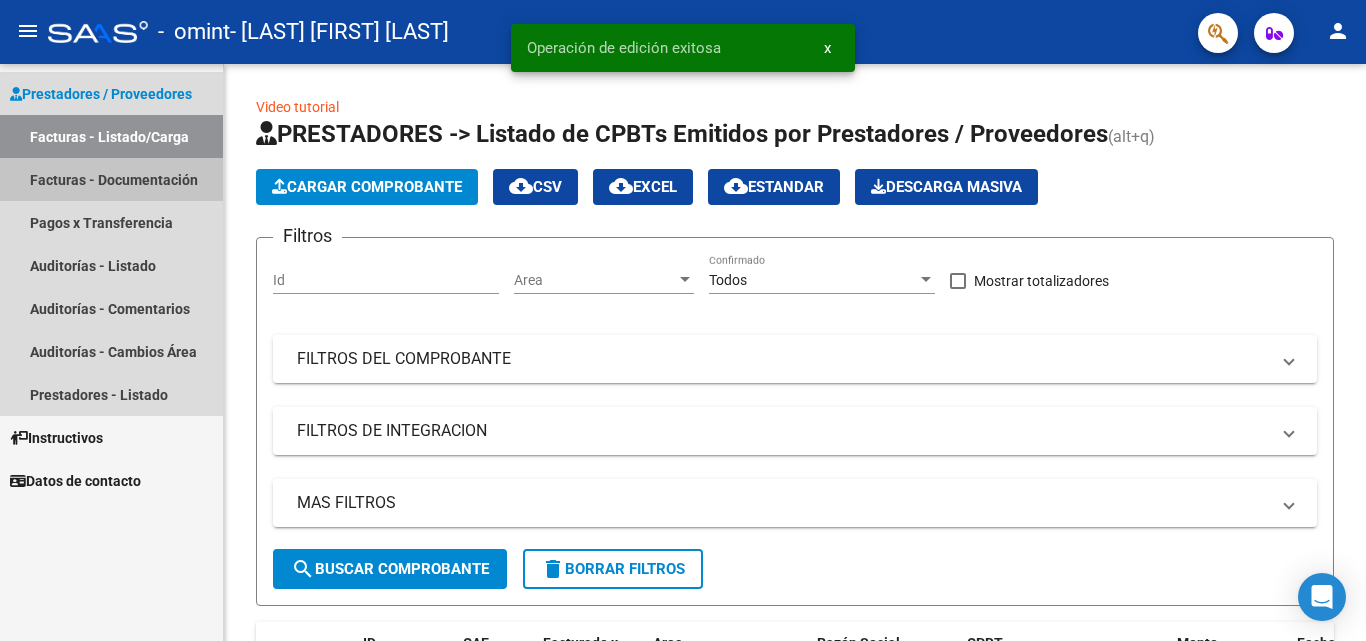 click on "Facturas - Documentación" at bounding box center (111, 179) 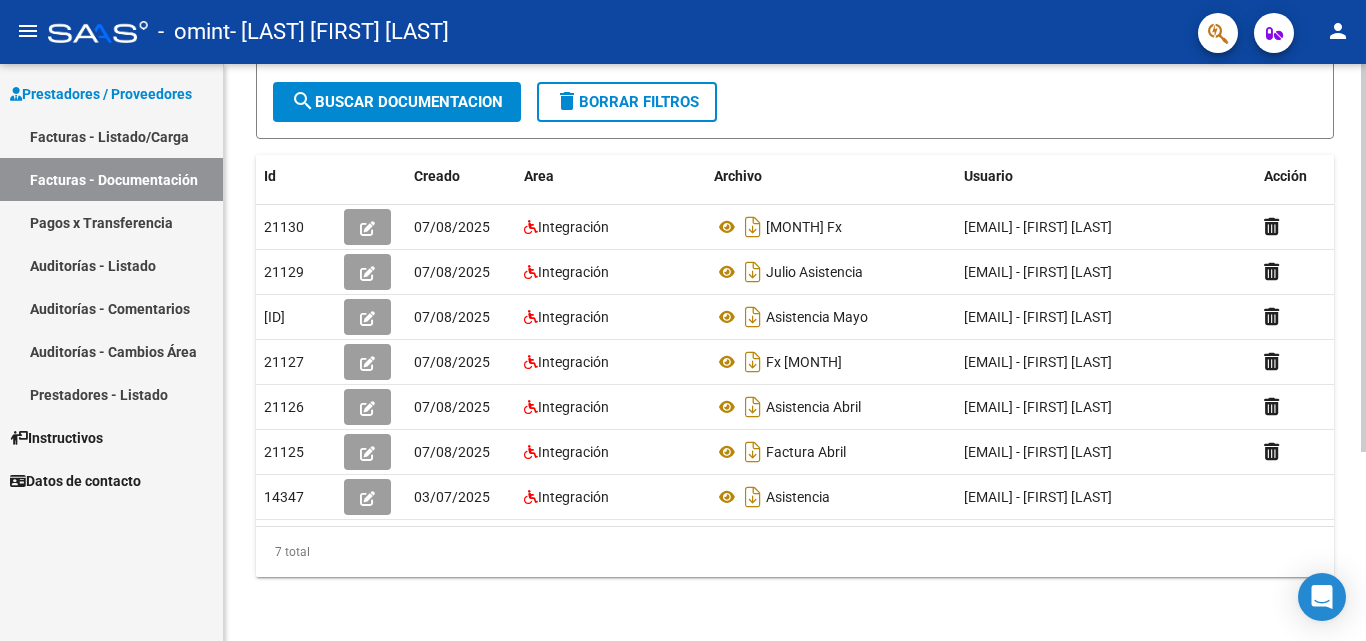 scroll, scrollTop: 281, scrollLeft: 0, axis: vertical 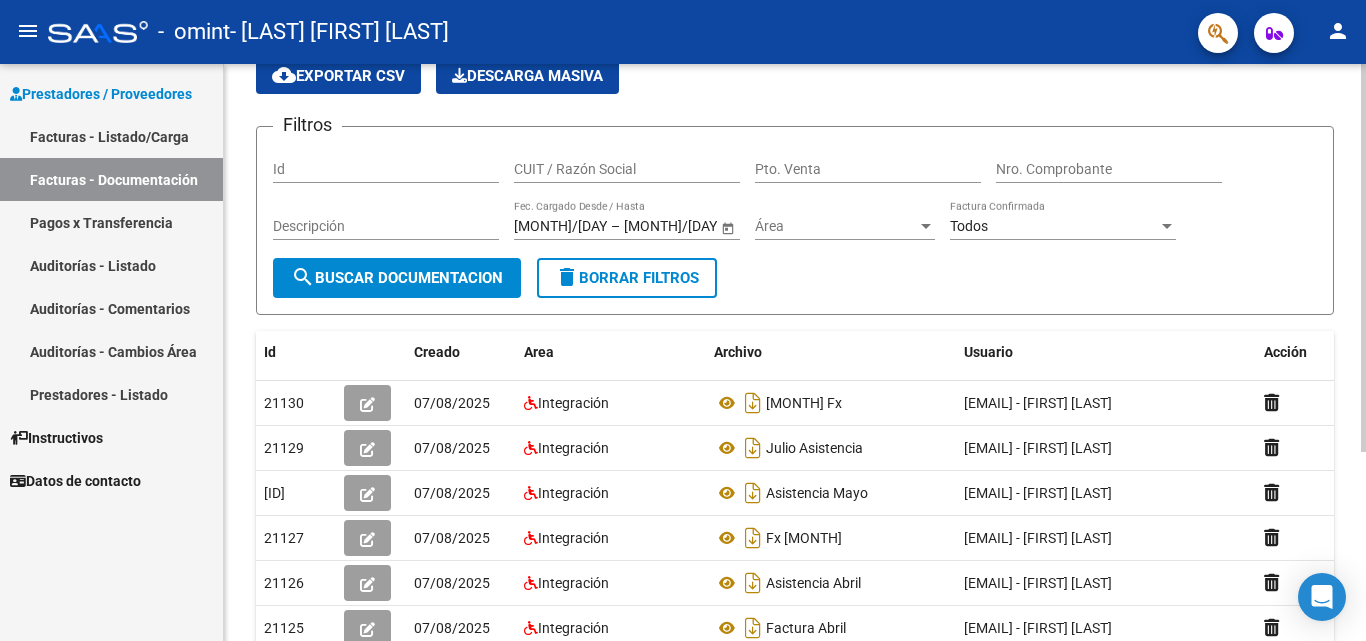 click 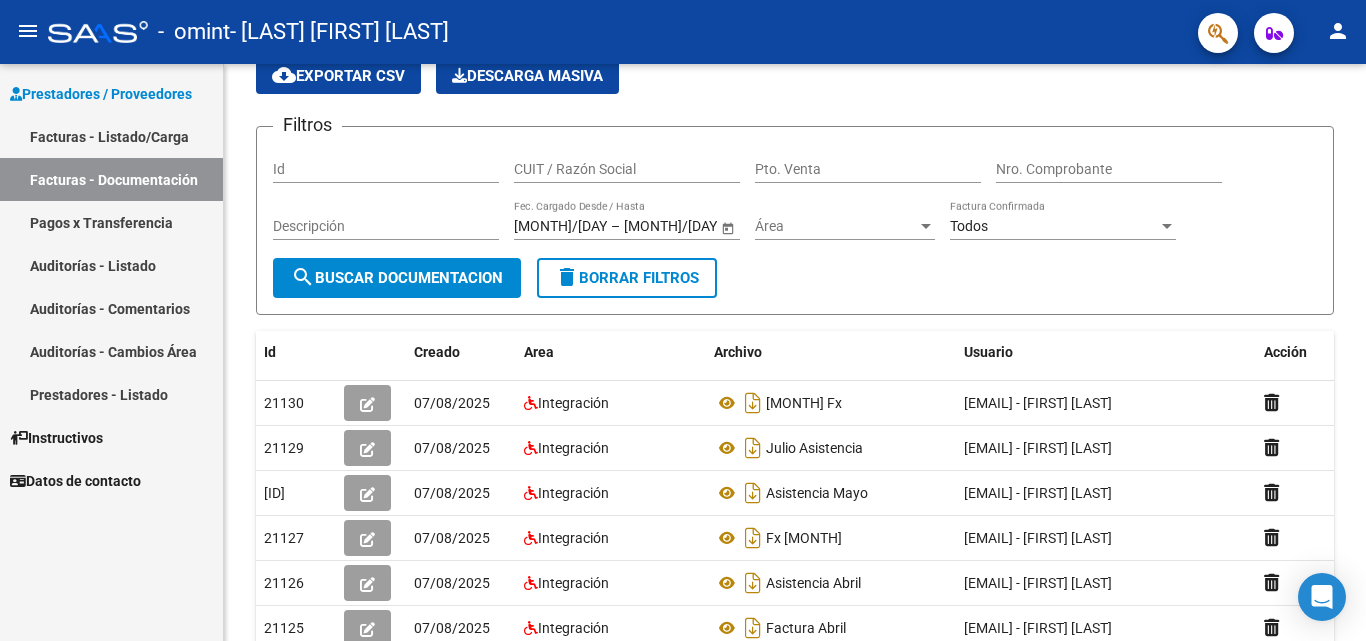 click on "Facturas - Listado/Carga" at bounding box center (111, 136) 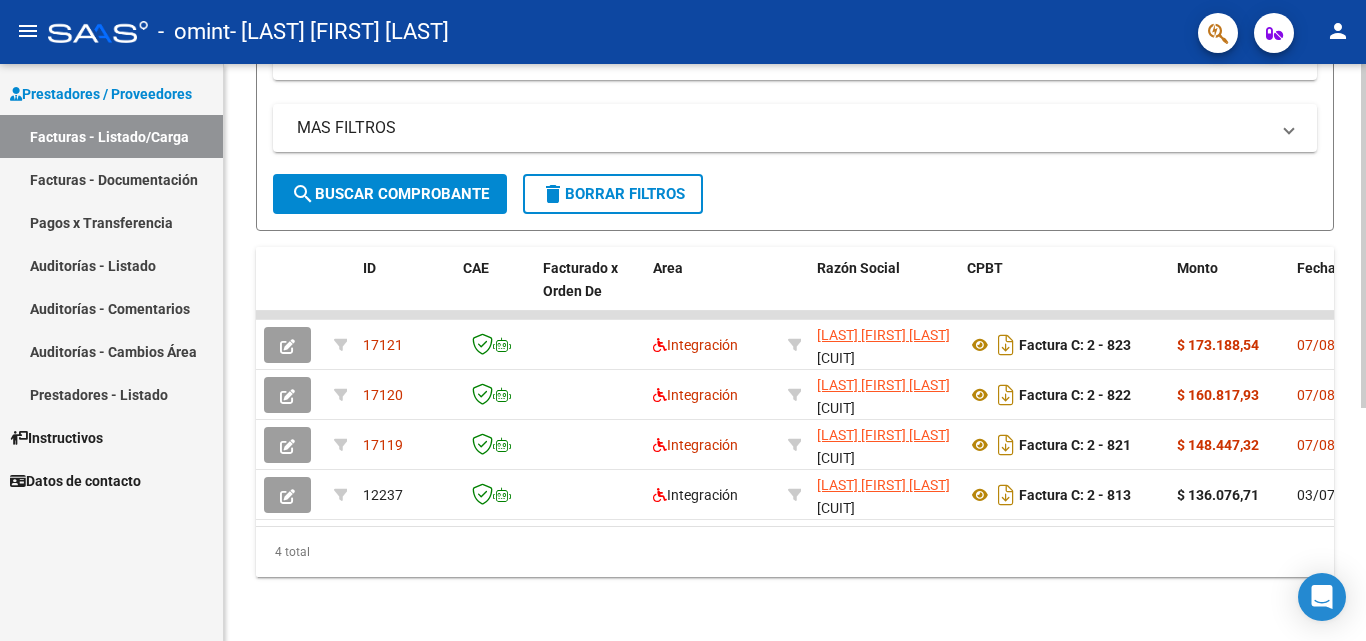 scroll, scrollTop: 391, scrollLeft: 0, axis: vertical 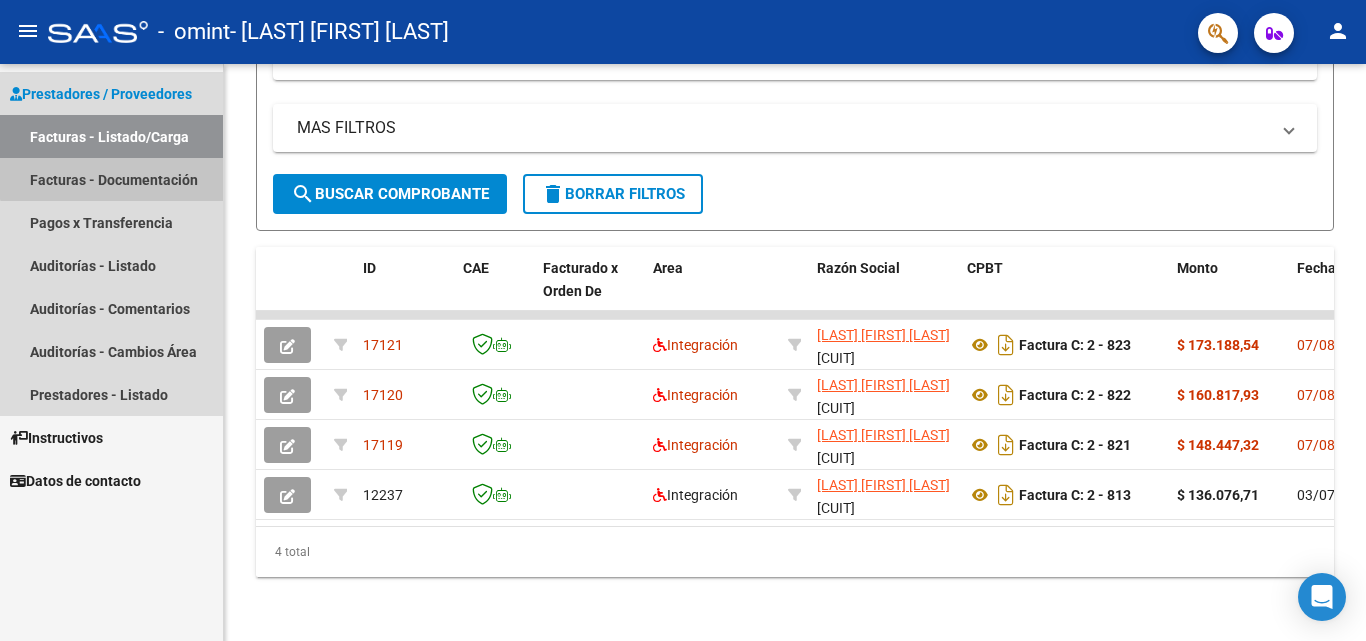 click on "Facturas - Documentación" at bounding box center [111, 179] 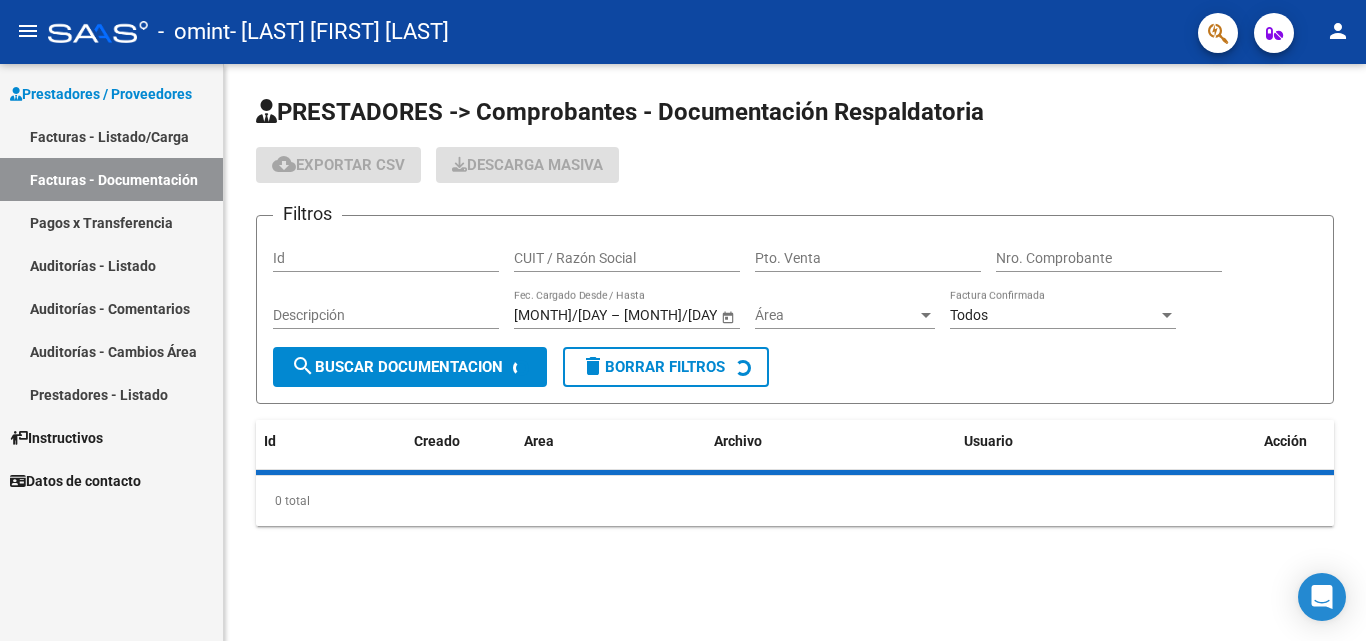 scroll, scrollTop: 0, scrollLeft: 0, axis: both 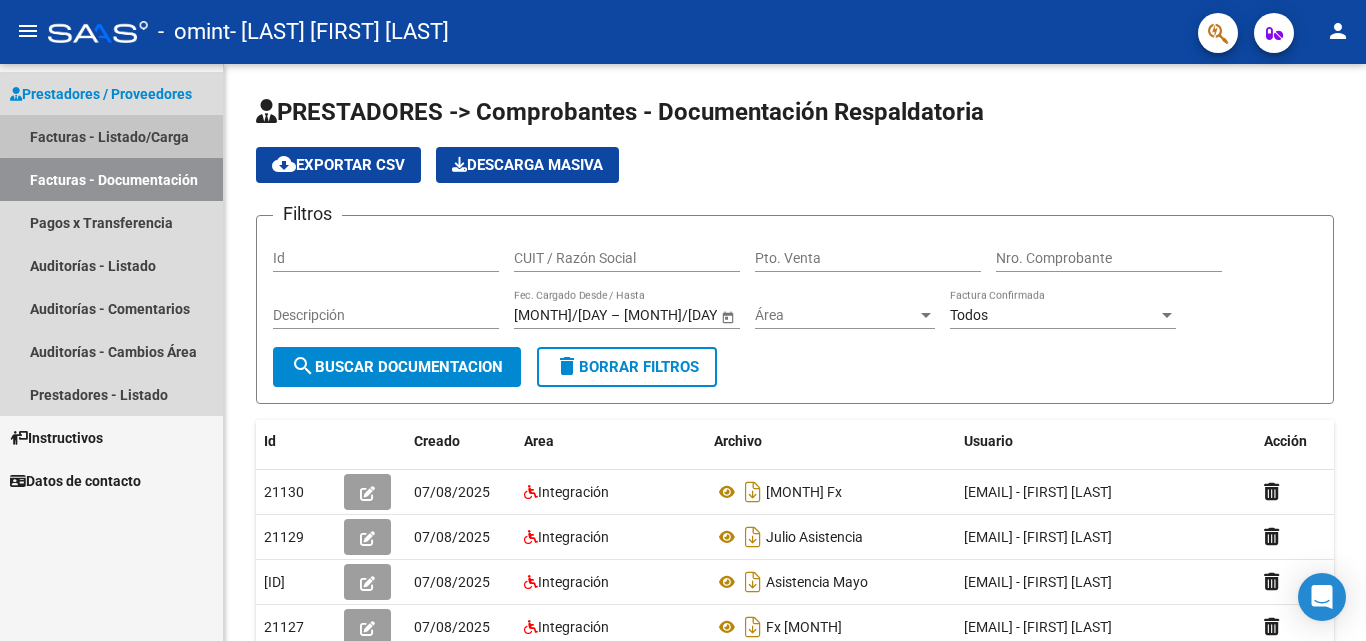 click on "Facturas - Listado/Carga" at bounding box center [111, 136] 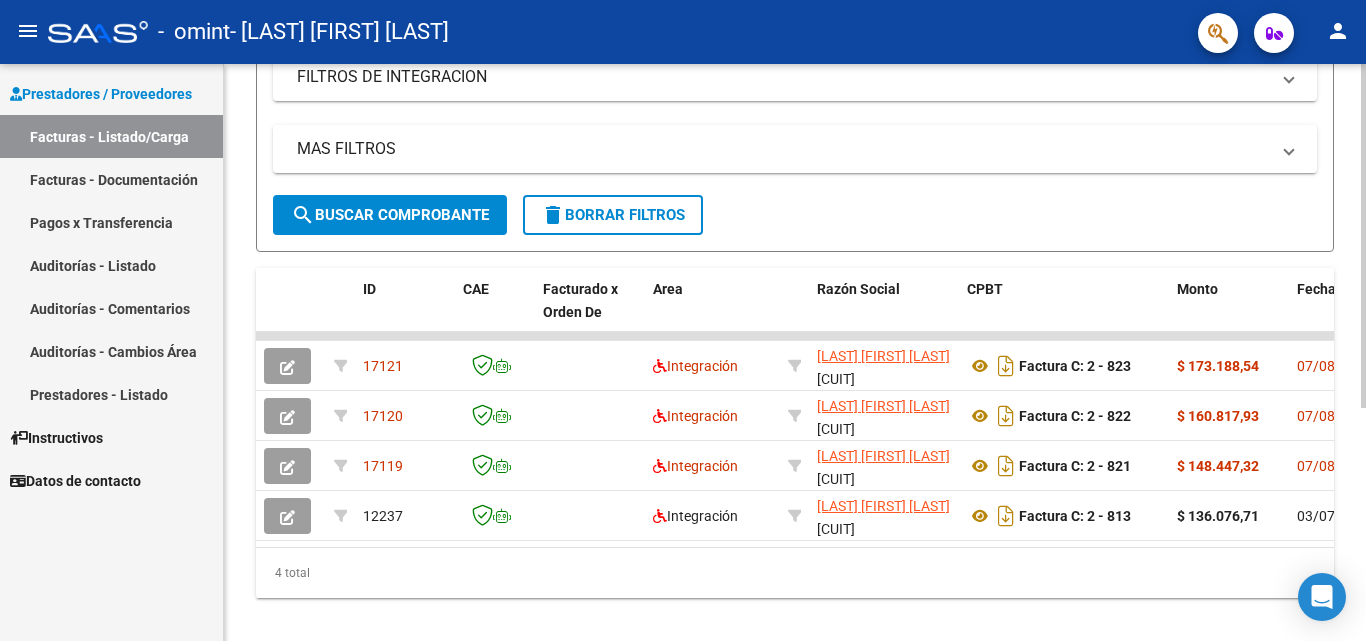 scroll, scrollTop: 391, scrollLeft: 0, axis: vertical 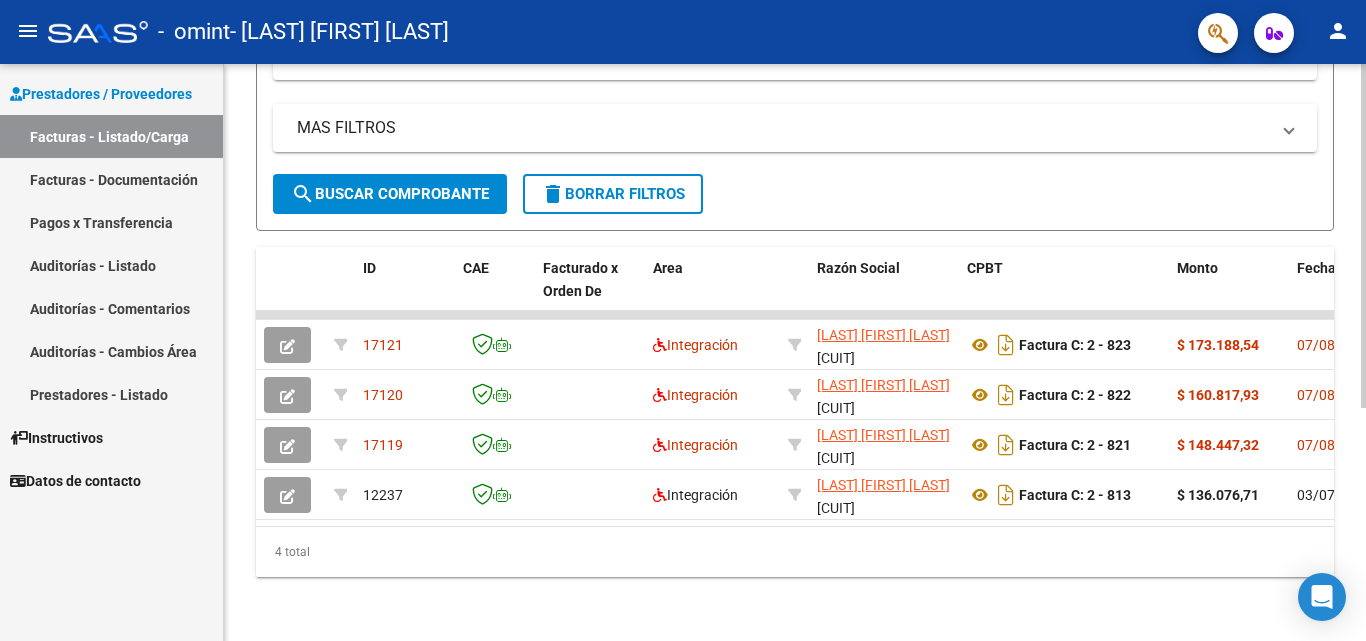 click on "menu - omint - [LAST] [FIRST] [LAST] person Prestadores / Proveedores Facturas - Listado/Carga Facturas - Documentación Pagos x Transferencia Auditorías - Listado Auditorías - Comentarios Auditorías - Cambios Área Prestadores - Listado Instructivos Datos de contacto Video tutorial PRESTADORES -> Listado de CPBTs Emitidos por Prestadores / Proveedores (alt+q) Cargar Comprobante CSV EXCEL Estandar Descarga Masiva Filtros Id Area Area Todos Confirmado Mostrar totalizadores FILTROS DEL COMPROBANTE Comprobante Tipo Comprobante Tipo Start date – End date Fec. Comprobante Desde / Hasta Días Emisión Desde(cant. días) Días Emisión Hasta(cant. días) CUIT / Razón Social Pto. Venta Nro. Comprobante Código SSS CAE Válido CAE Válido Todos Cargado Módulo Hosp. Todos Tiene facturacion Apócrifa Hospital Refes FILTROS DE INTEGRACION Período De Prestación Campos del Archivo de Rendición Devuelto x SSS (dr_envio)" at bounding box center [683, 320] 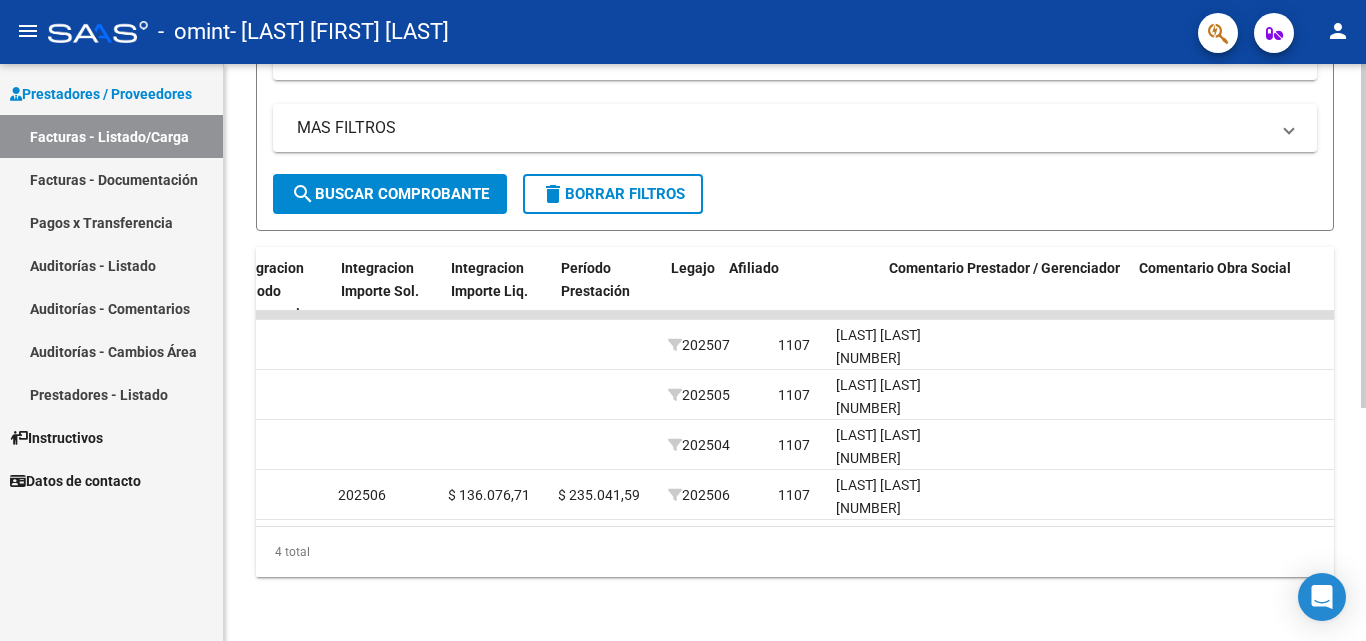 scroll, scrollTop: 0, scrollLeft: 2301, axis: horizontal 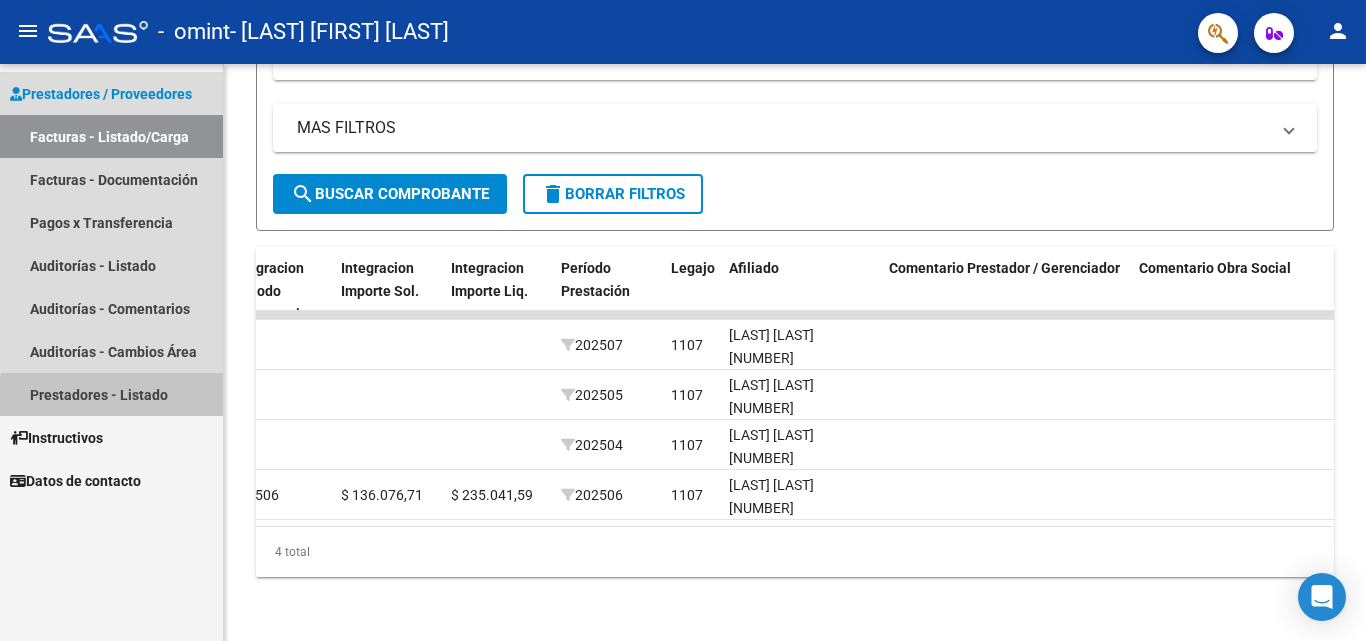 click on "Prestadores - Listado" at bounding box center (111, 394) 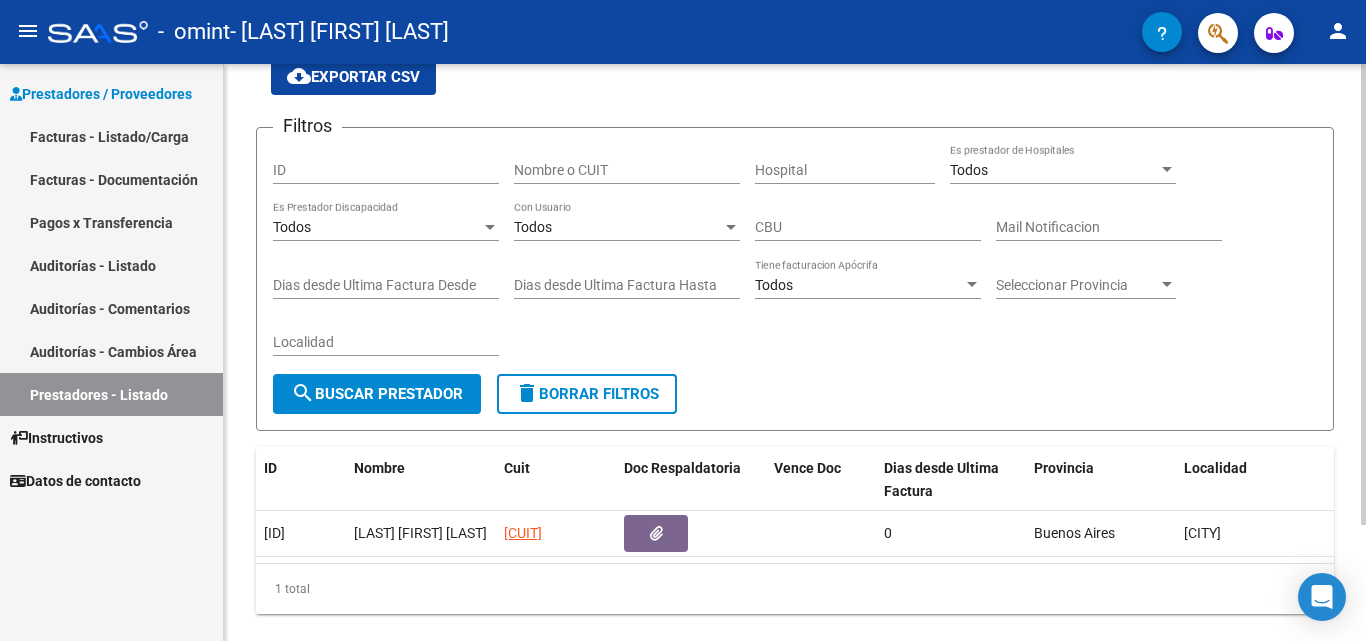 scroll, scrollTop: 145, scrollLeft: 0, axis: vertical 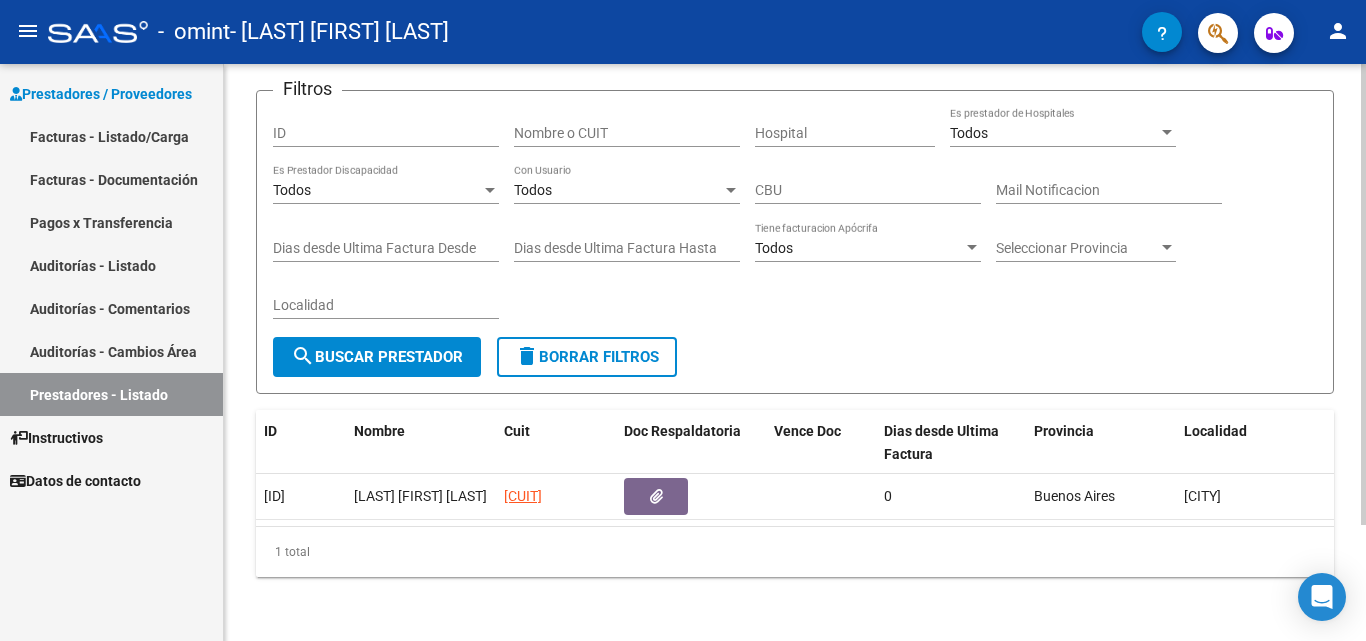 click on "[ID] [LAST] [FIRST] [LAST] [CUIT] 0 Buenos Aires [CITY] 24/06/2025 1 total 1 Today Notifications people Social Ligula Purus Adipiscing local_offer PromotionsEtiam Ligula Dapibus" at bounding box center [683, 320] 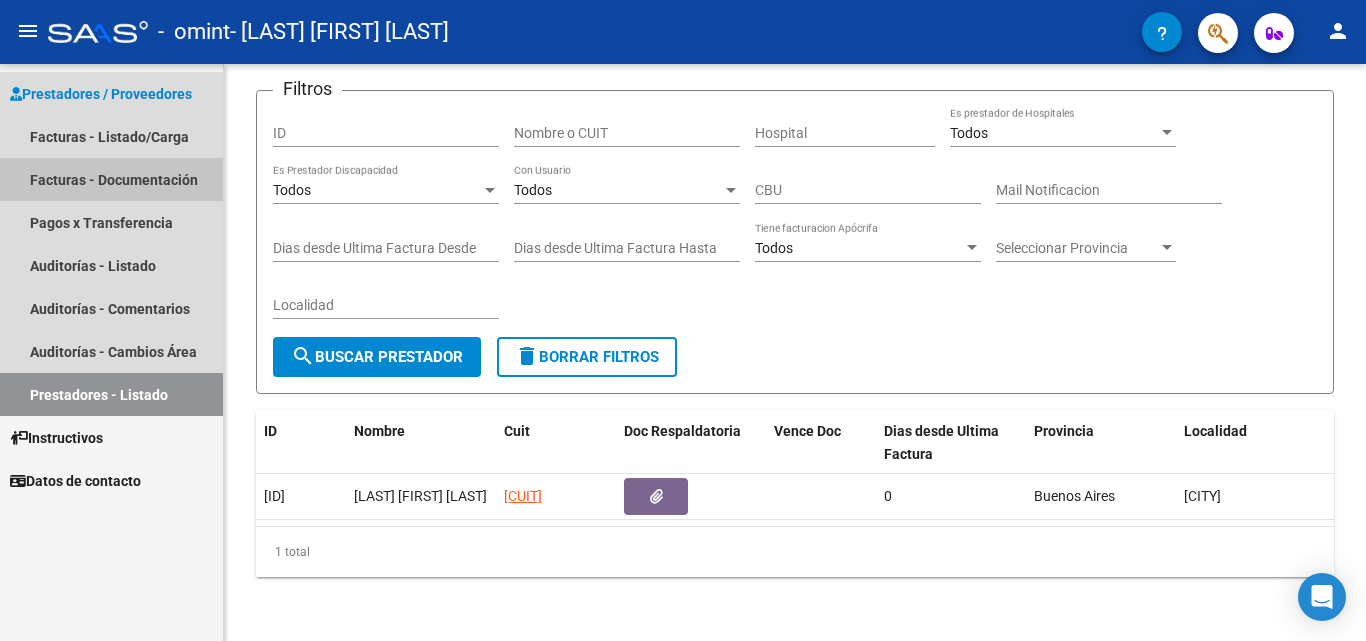click on "Facturas - Documentación" at bounding box center [111, 179] 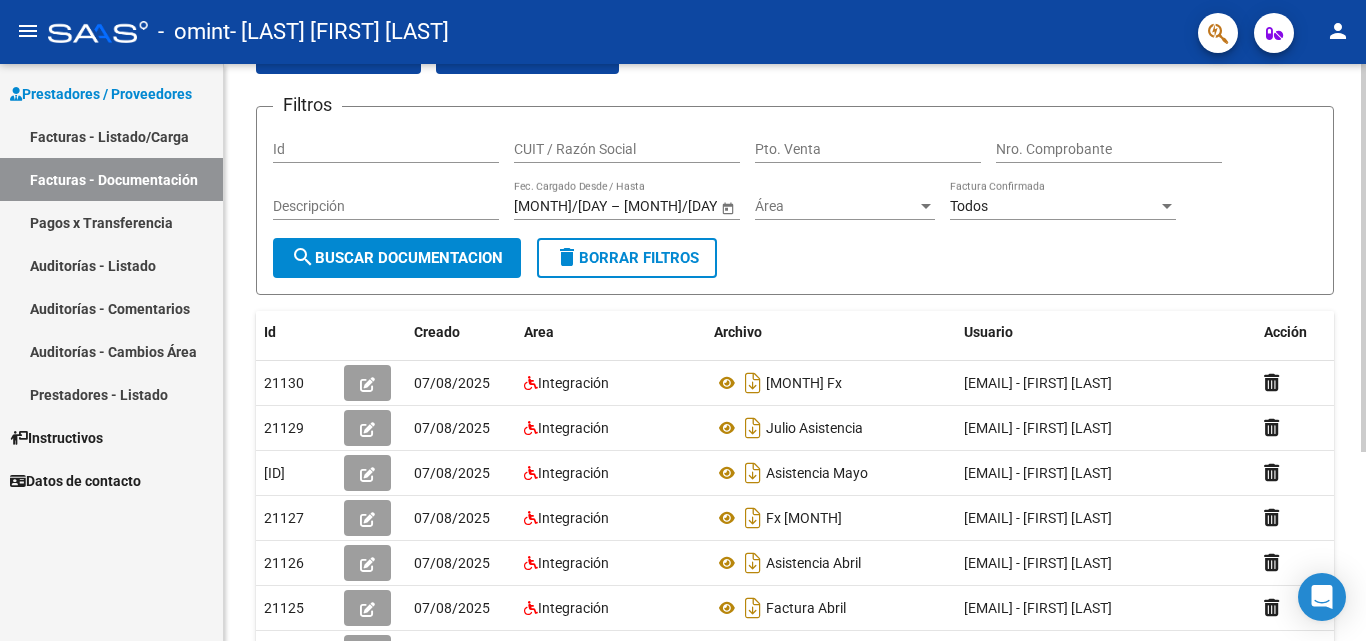 scroll, scrollTop: 0, scrollLeft: 0, axis: both 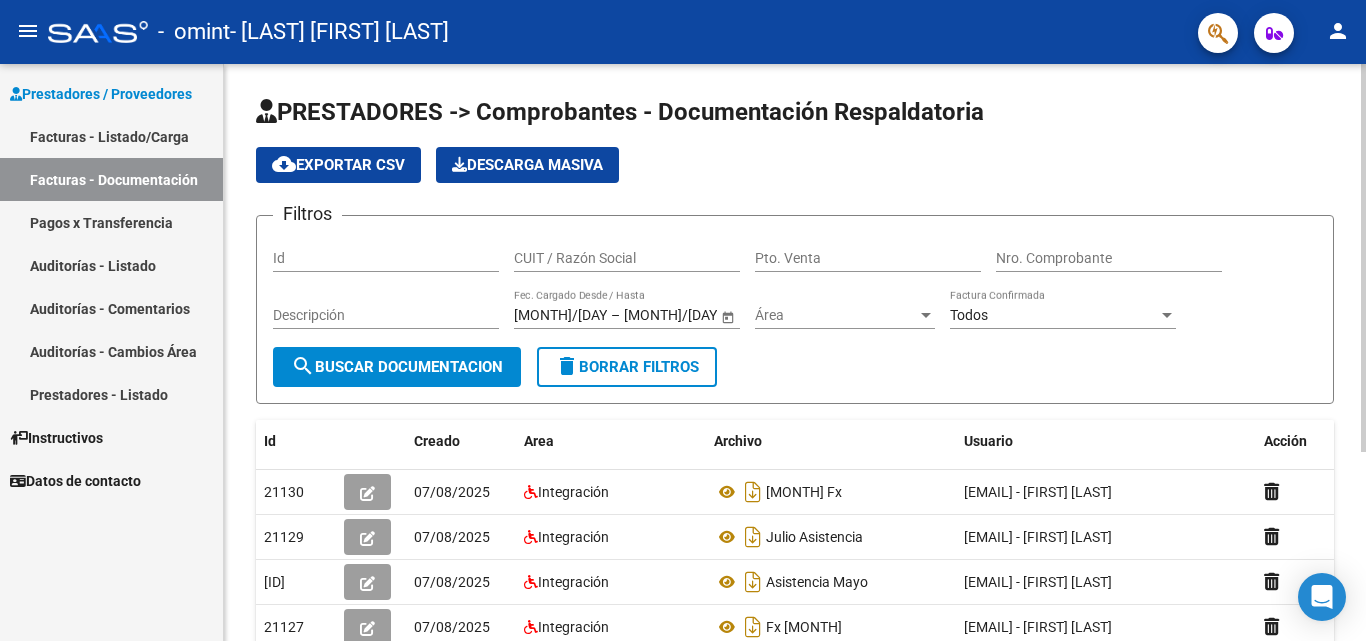 click 